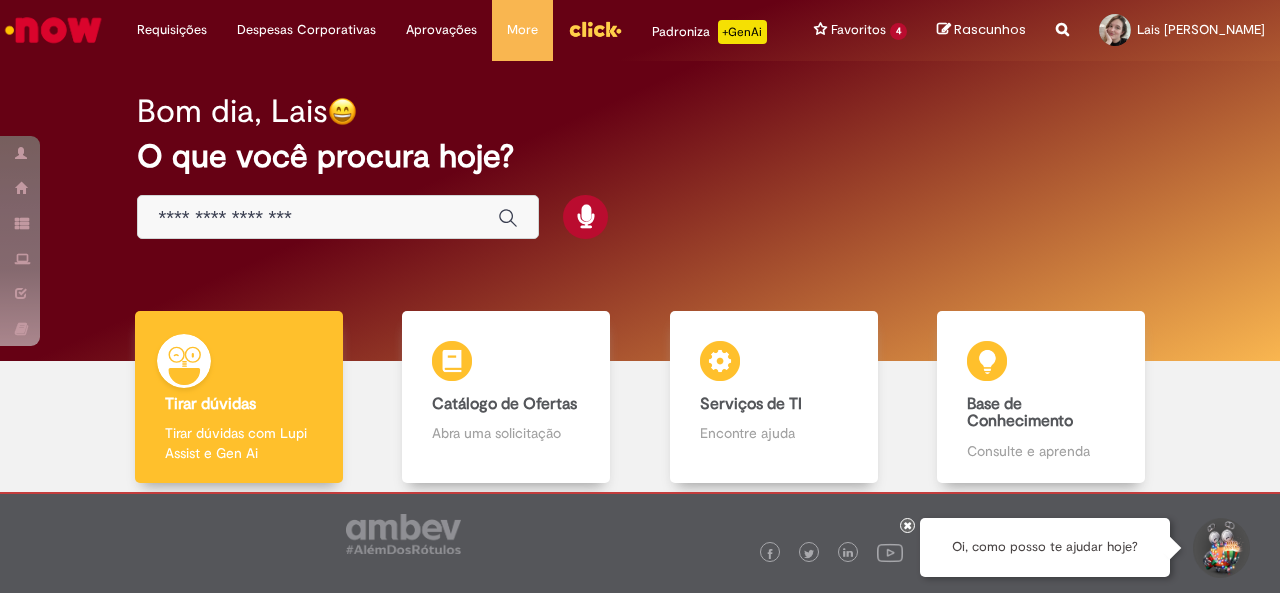 scroll, scrollTop: 0, scrollLeft: 0, axis: both 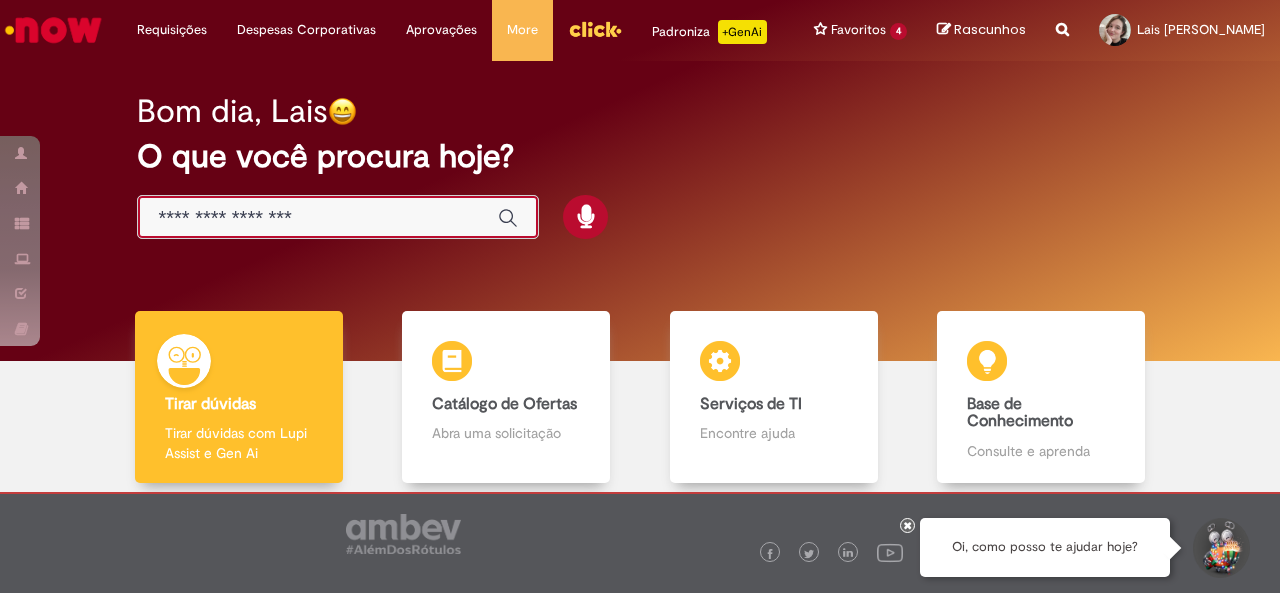 click at bounding box center (318, 218) 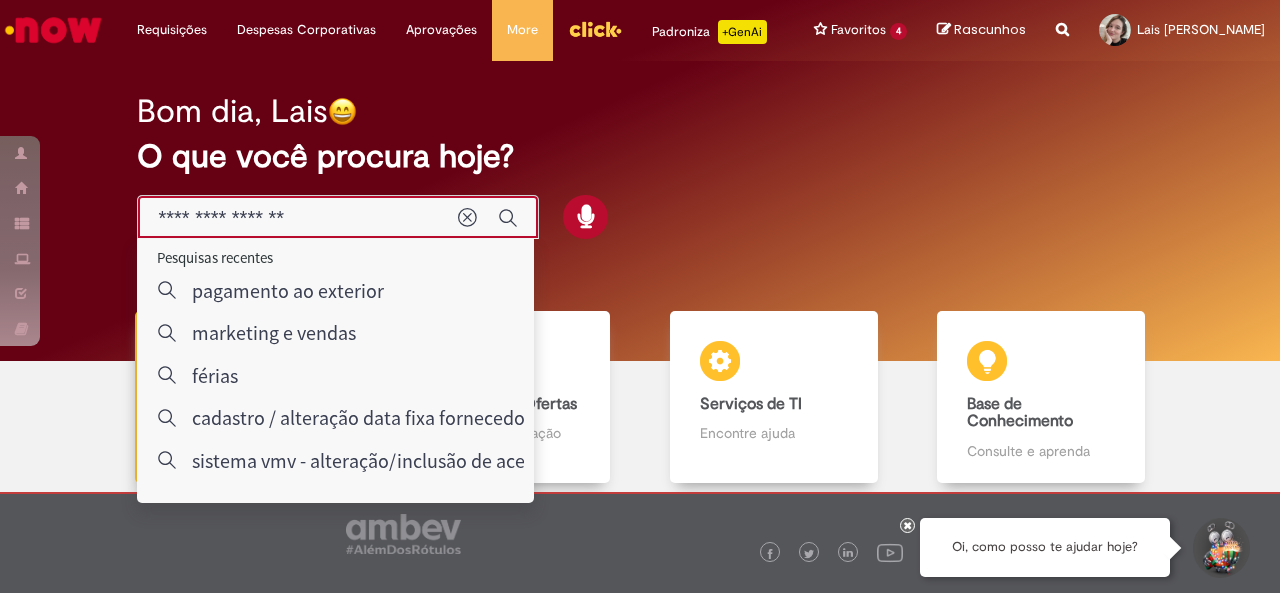 type on "**********" 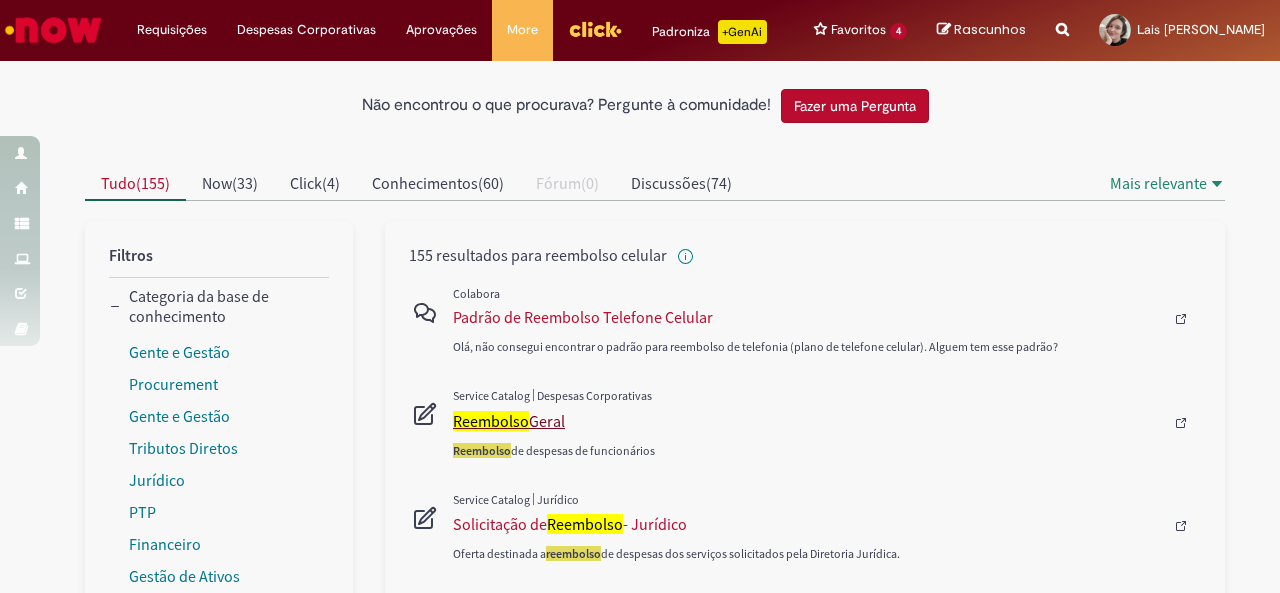 scroll, scrollTop: 100, scrollLeft: 0, axis: vertical 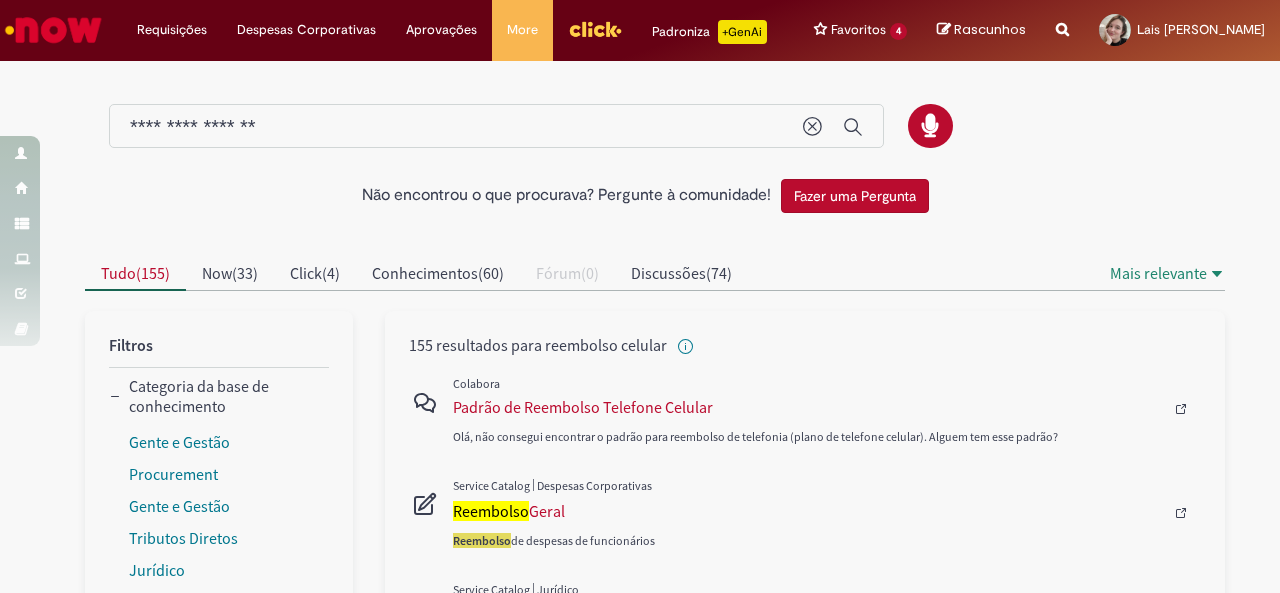 drag, startPoint x: 640, startPoint y: 425, endPoint x: 794, endPoint y: 401, distance: 155.85892 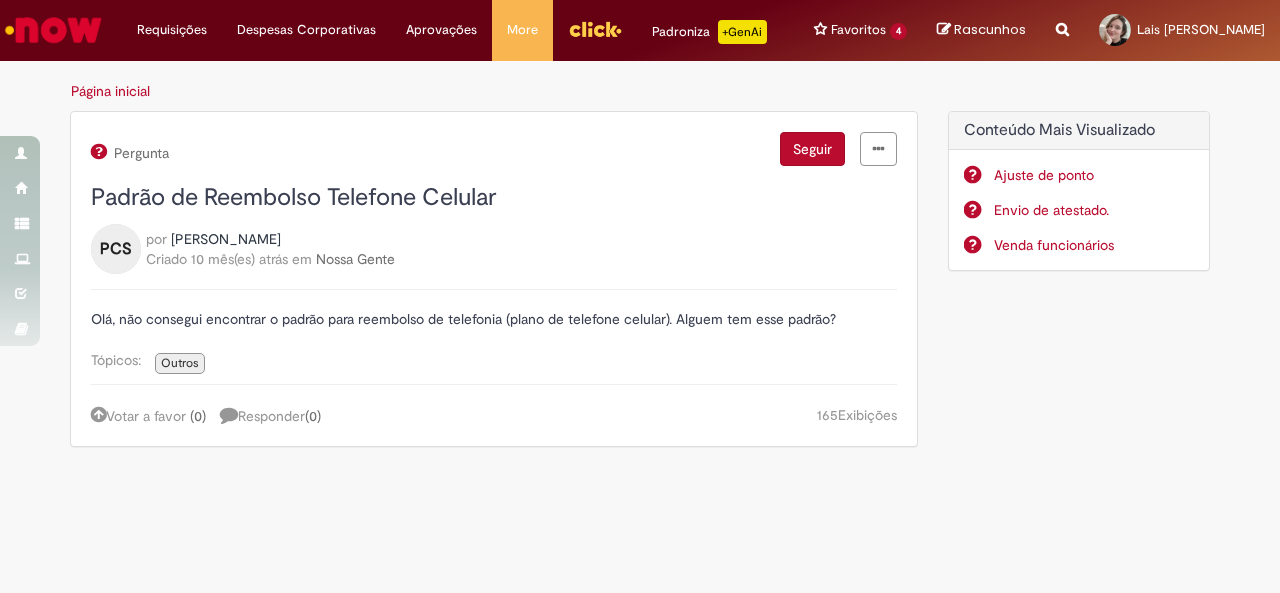 click on "Página inicial" at bounding box center [110, 91] 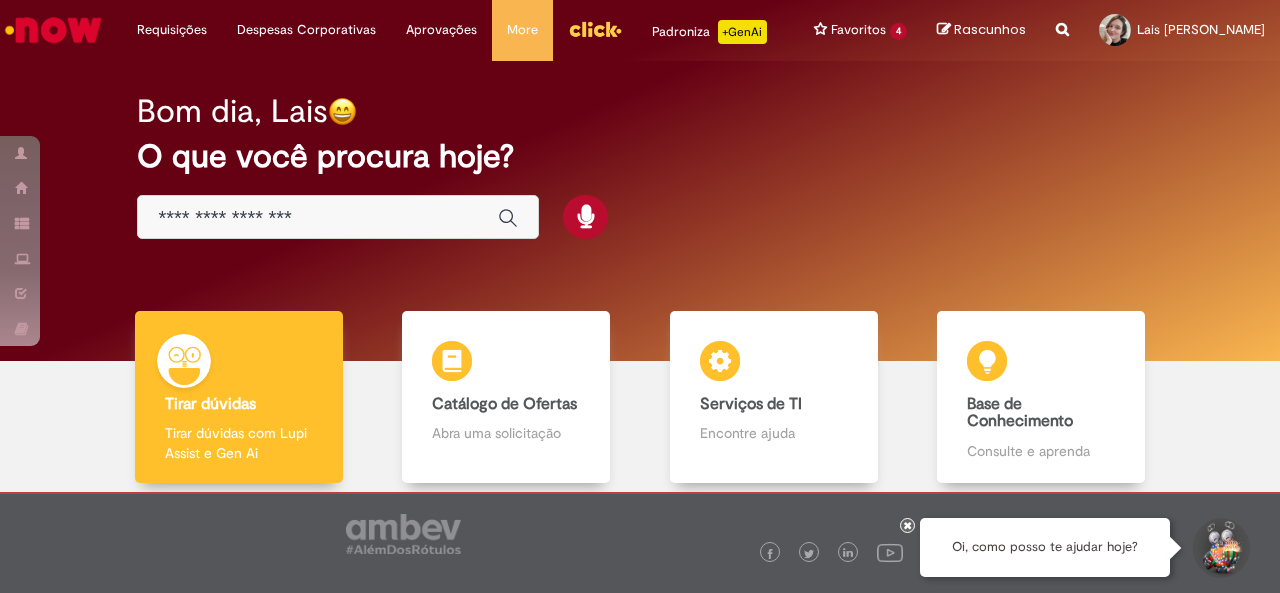 click on "Bom dia, Lais
O que você procura hoje?" at bounding box center (639, 167) 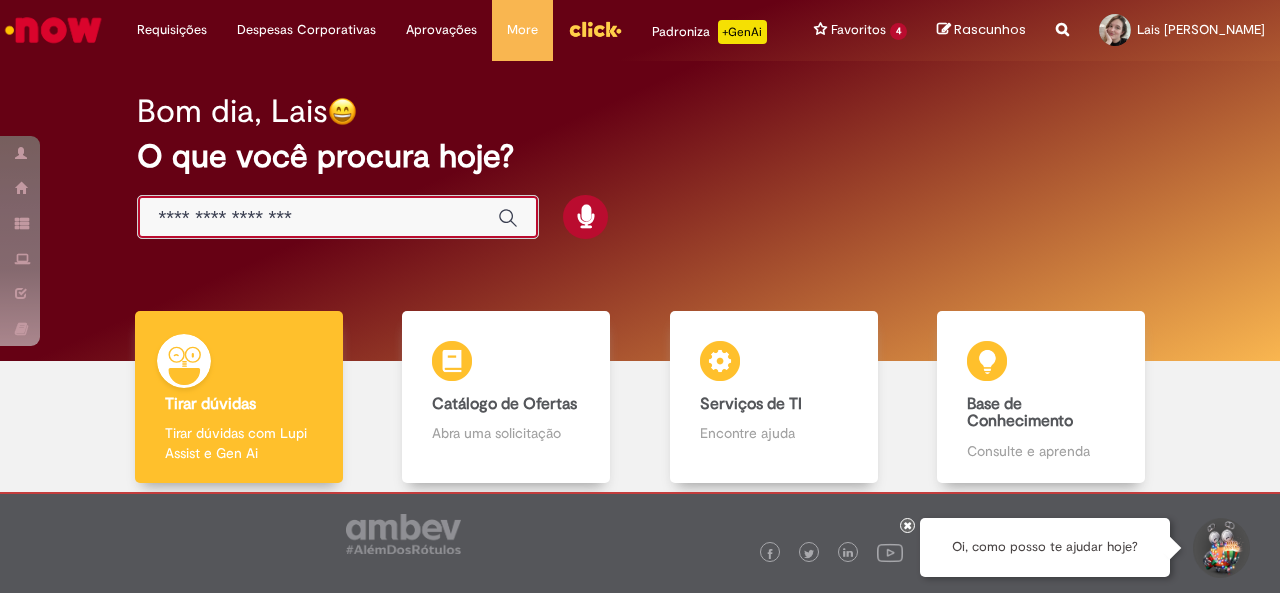click at bounding box center [318, 218] 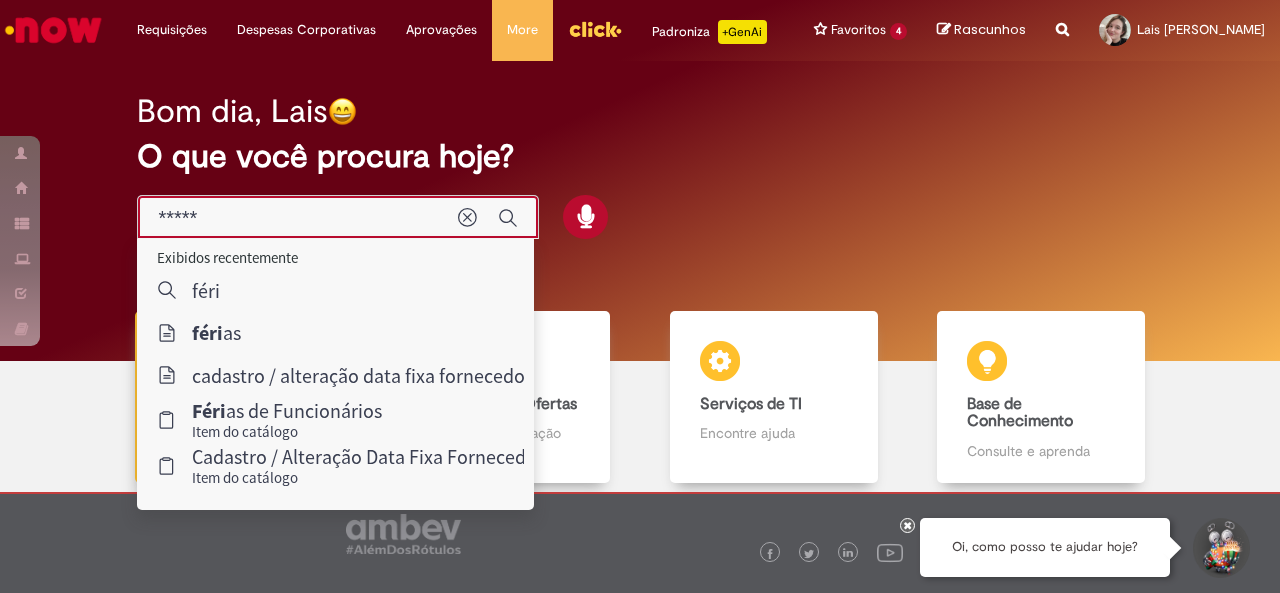 type on "******" 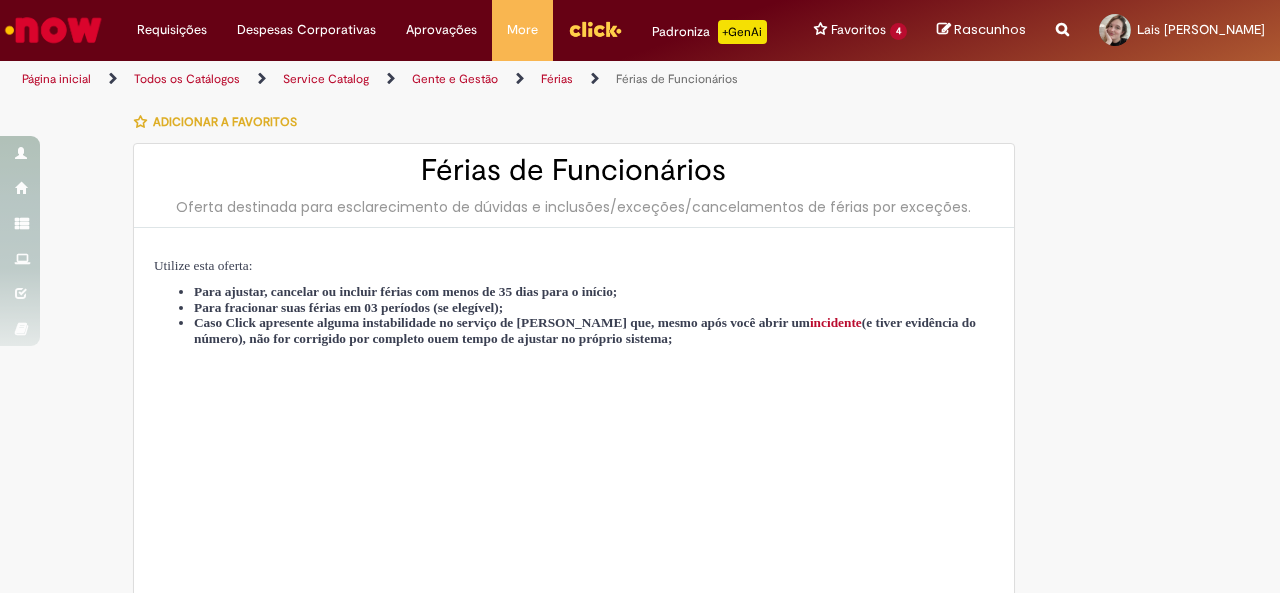type on "********" 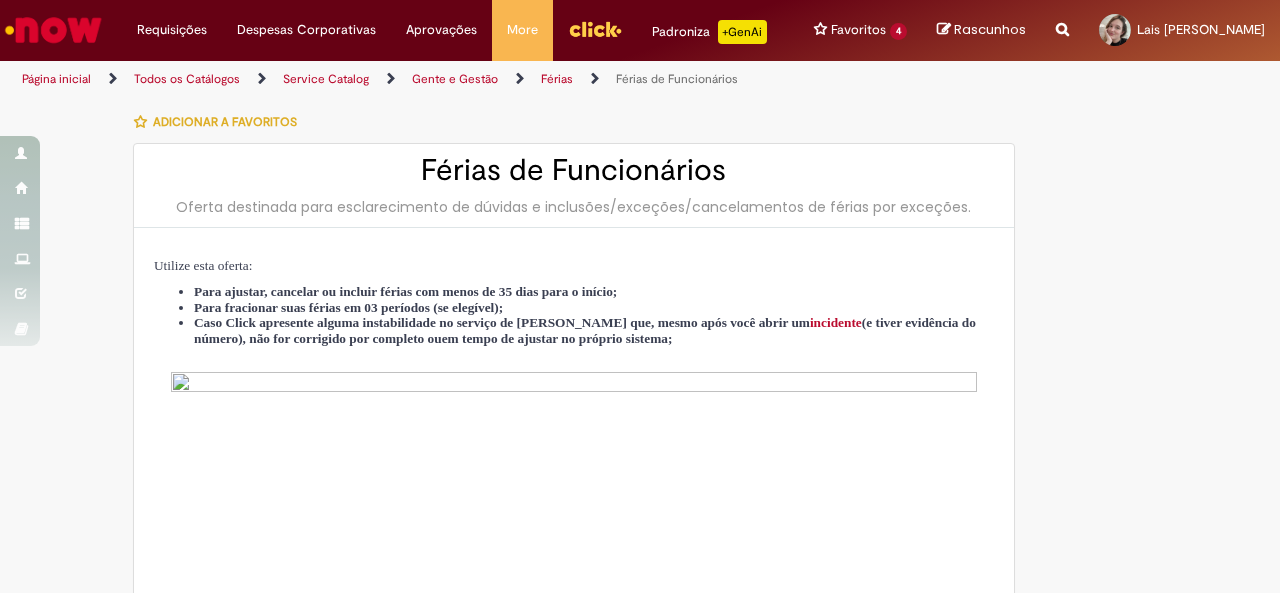 type on "**********" 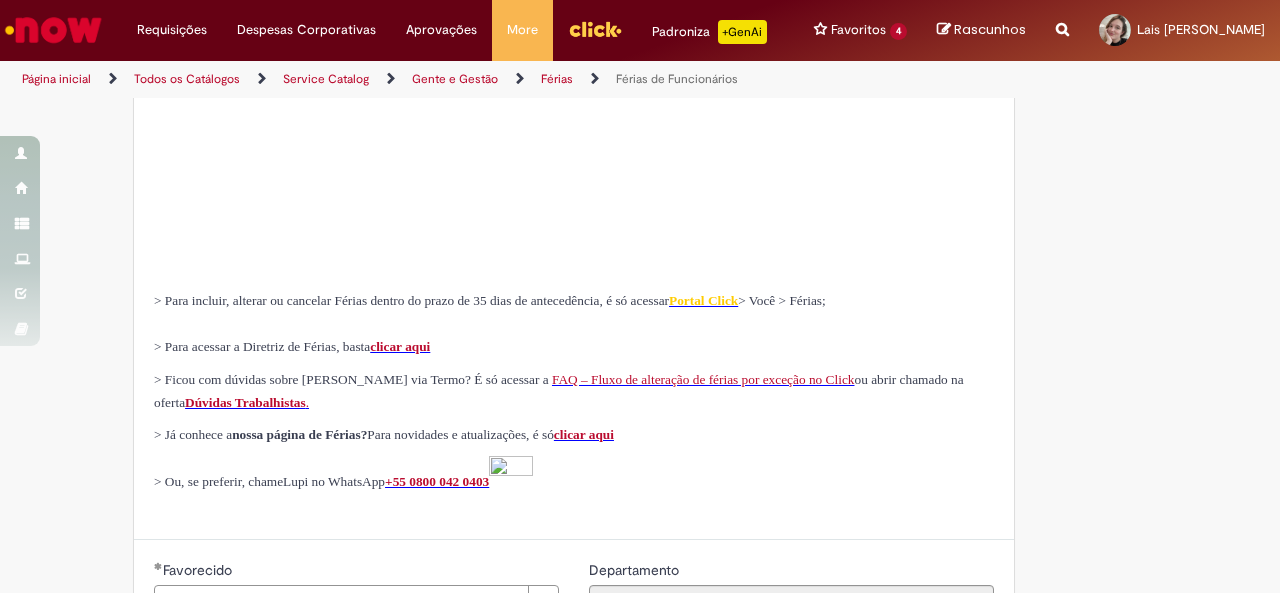 type on "**********" 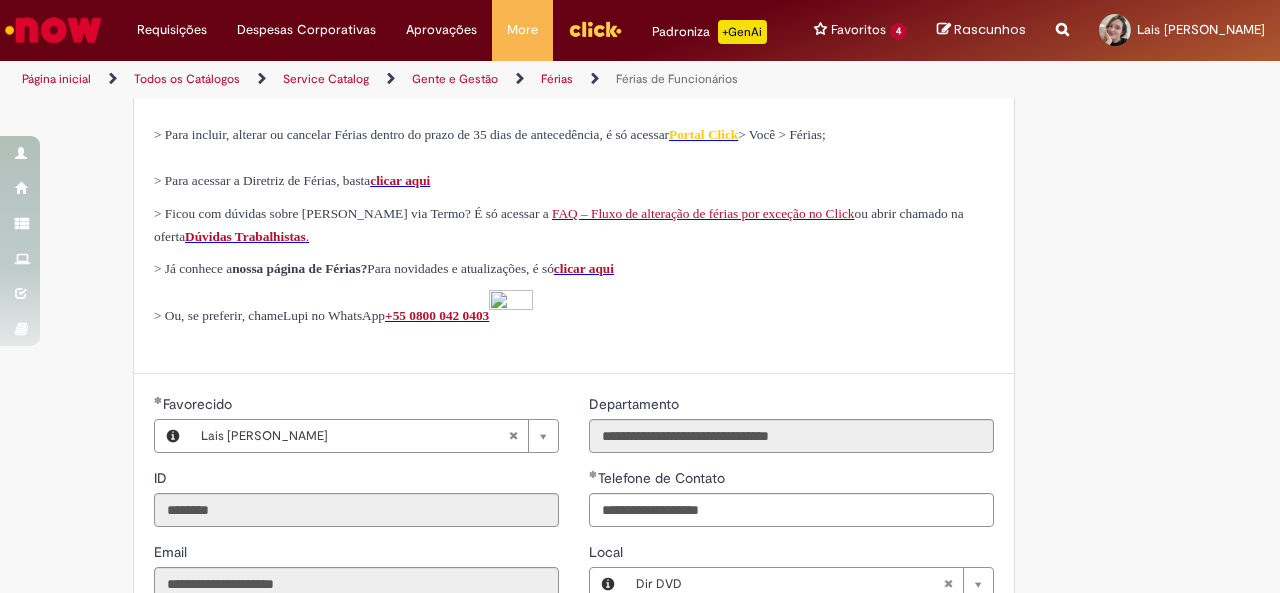type on "**********" 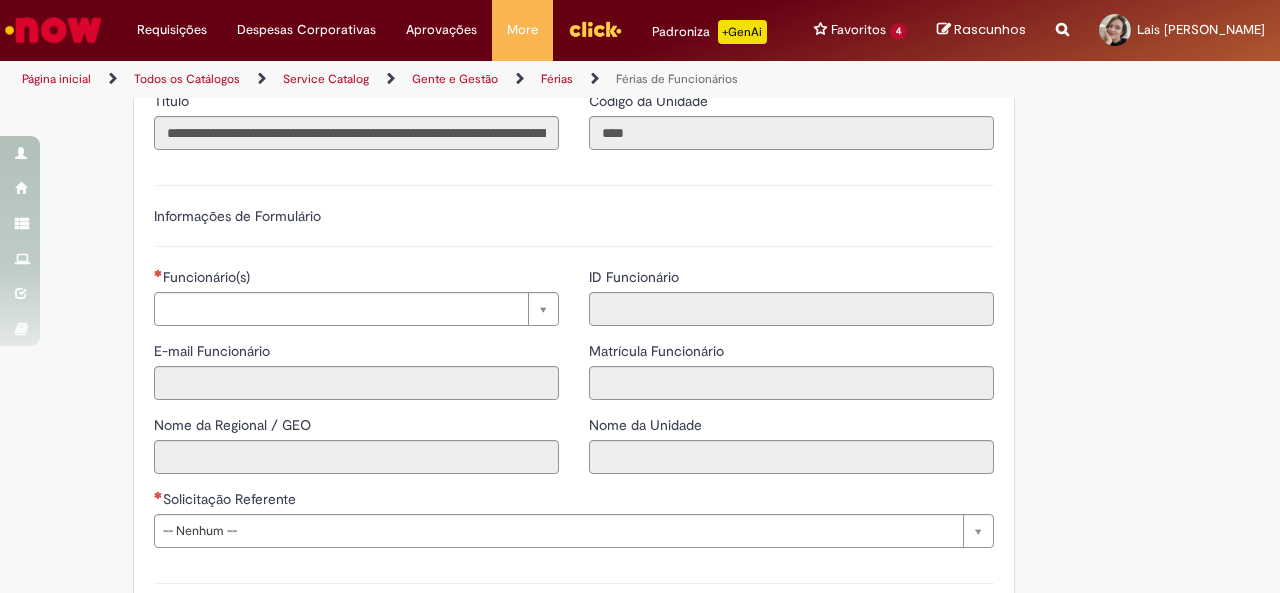 scroll, scrollTop: 1300, scrollLeft: 0, axis: vertical 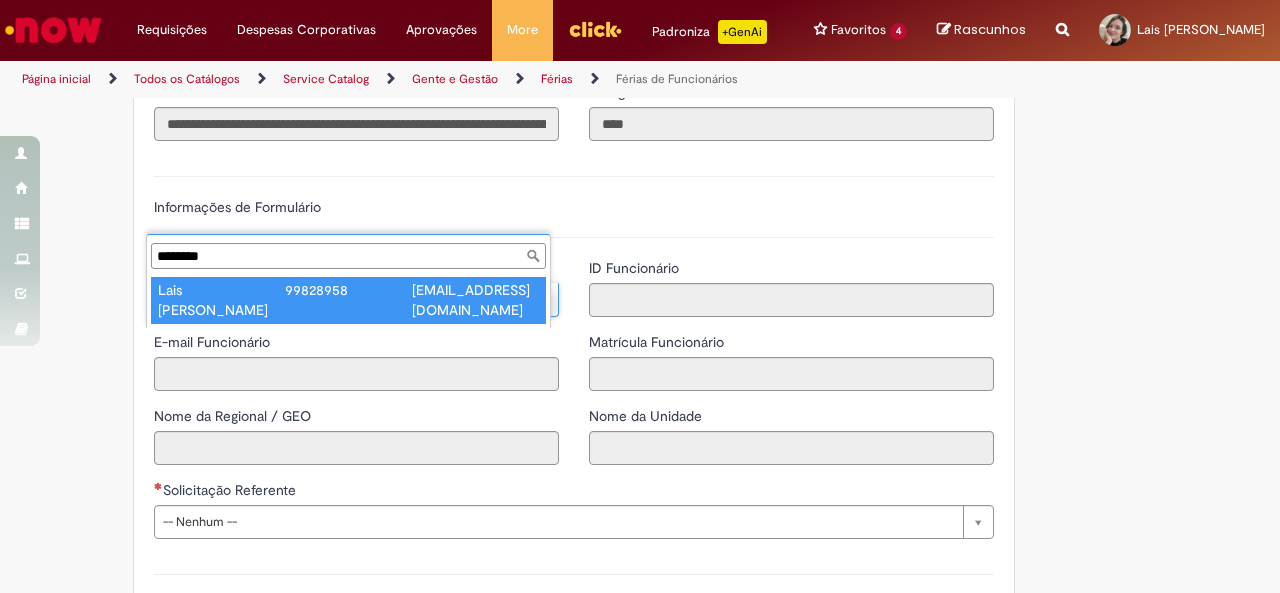 type on "********" 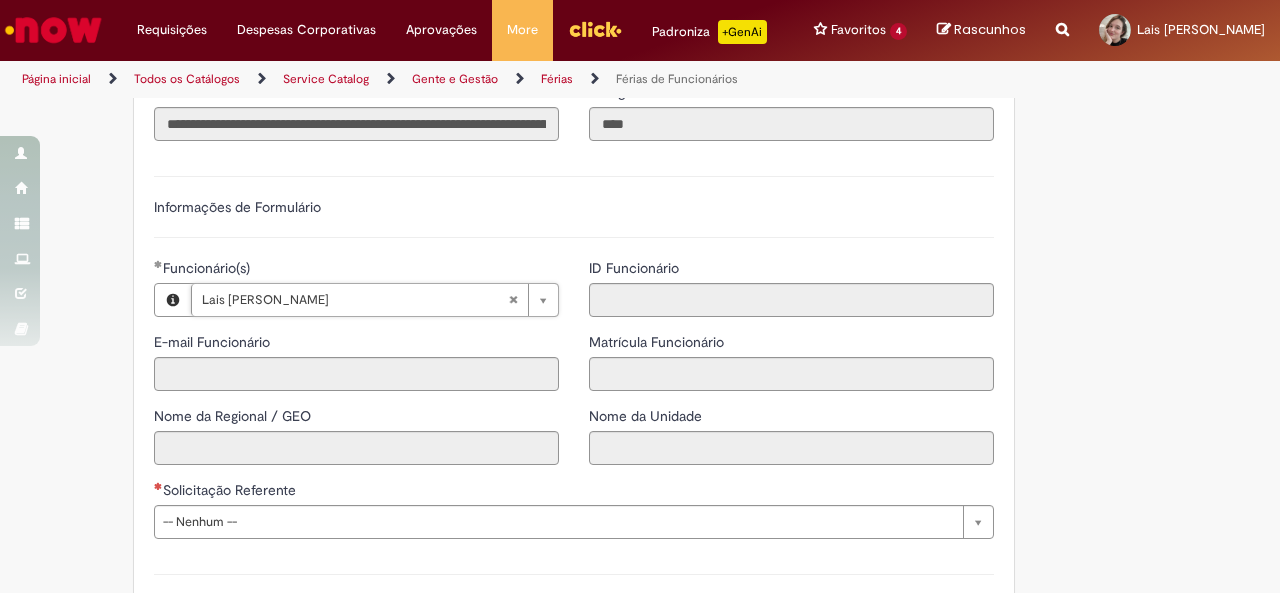 type on "**********" 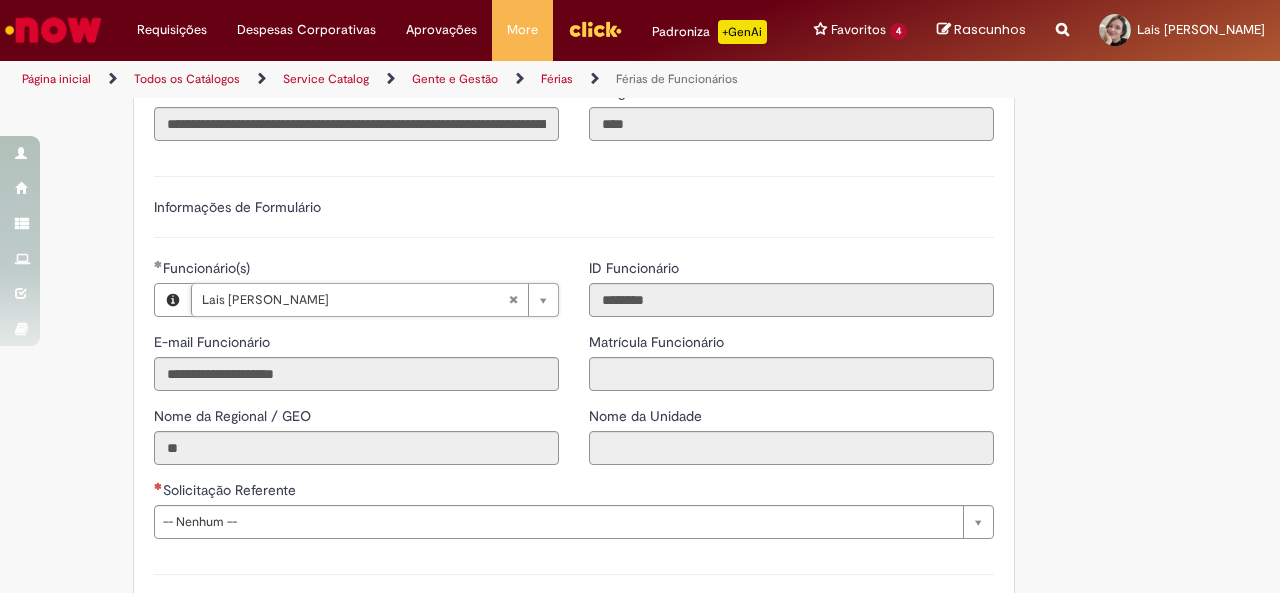 type on "********" 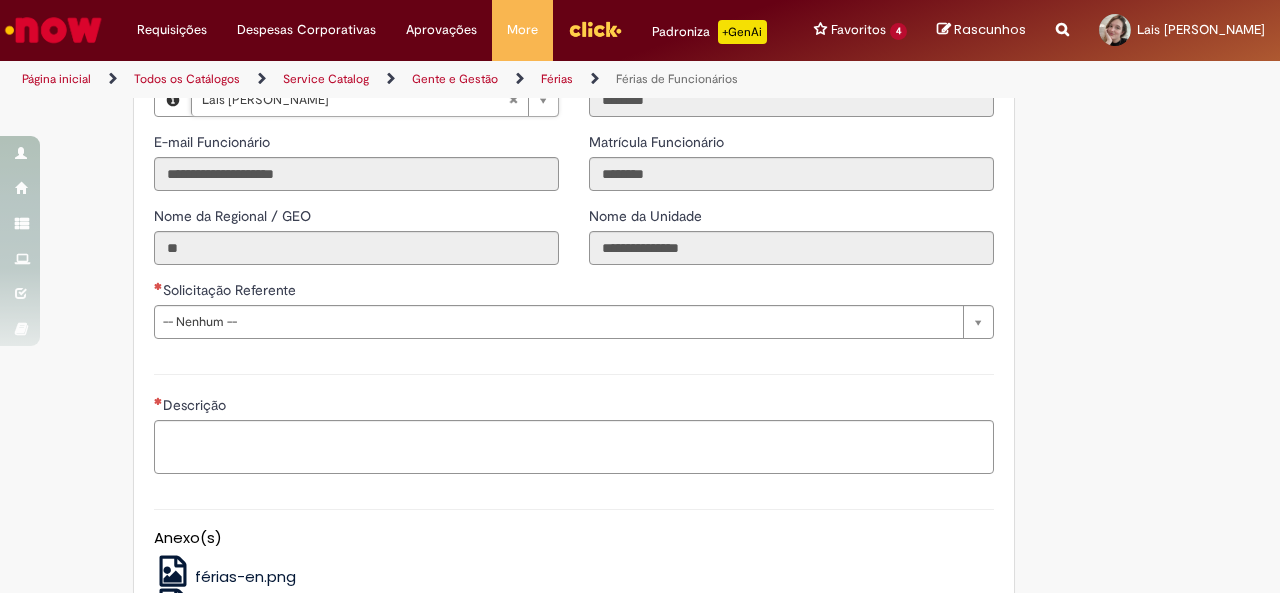 scroll, scrollTop: 1600, scrollLeft: 0, axis: vertical 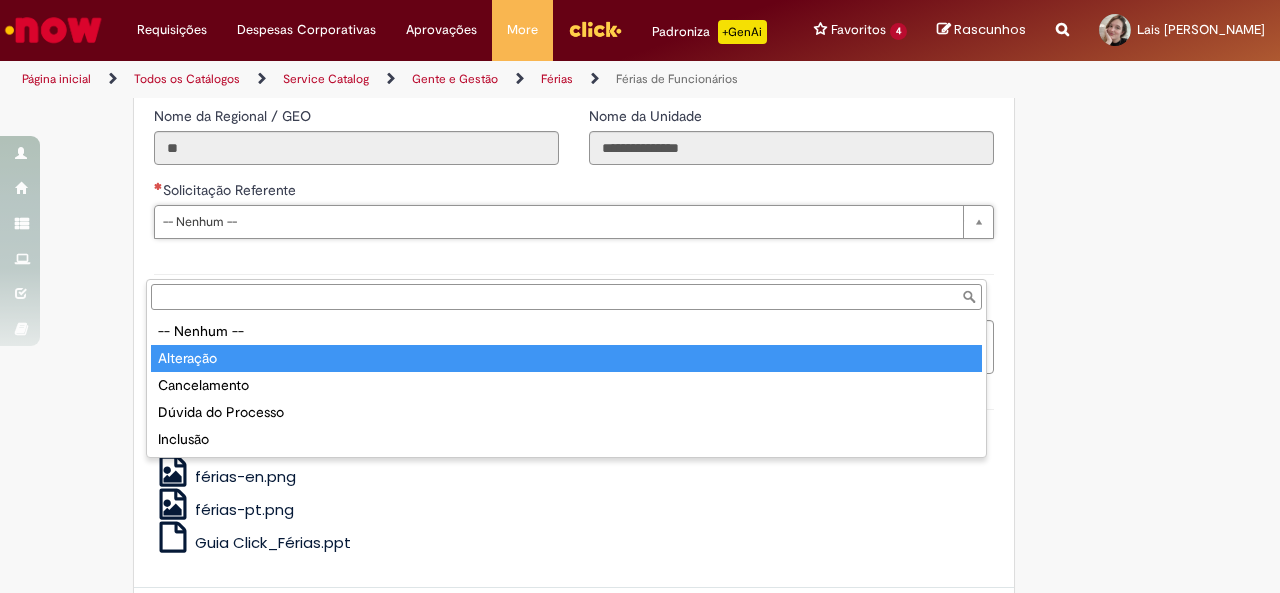 type on "*********" 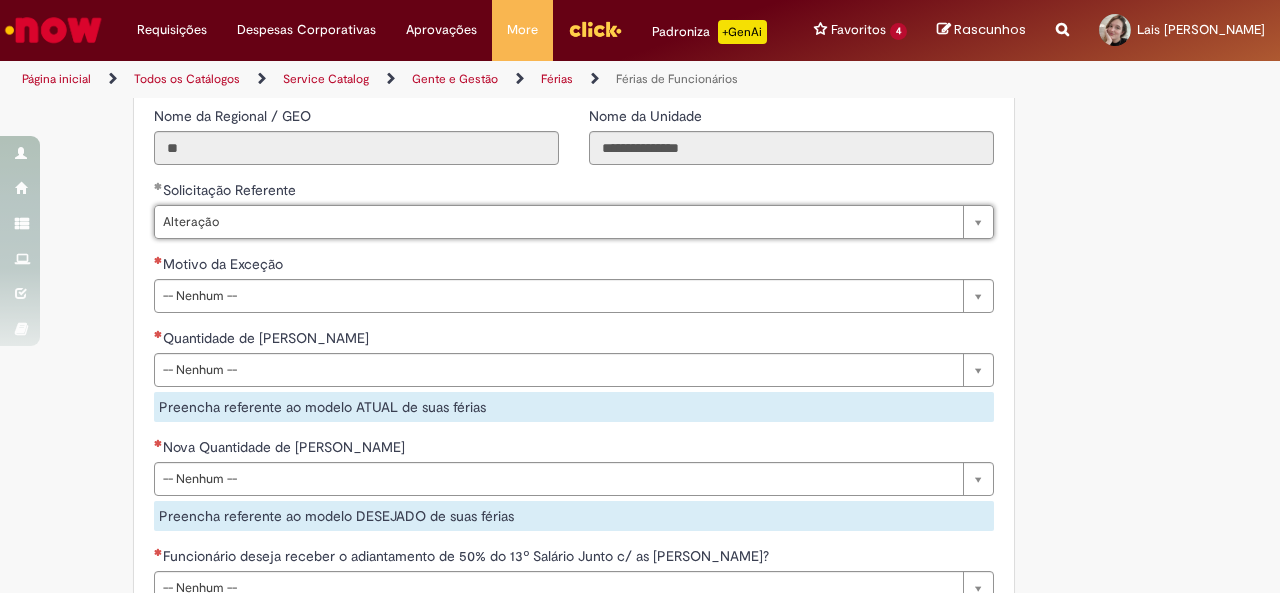 scroll, scrollTop: 1700, scrollLeft: 0, axis: vertical 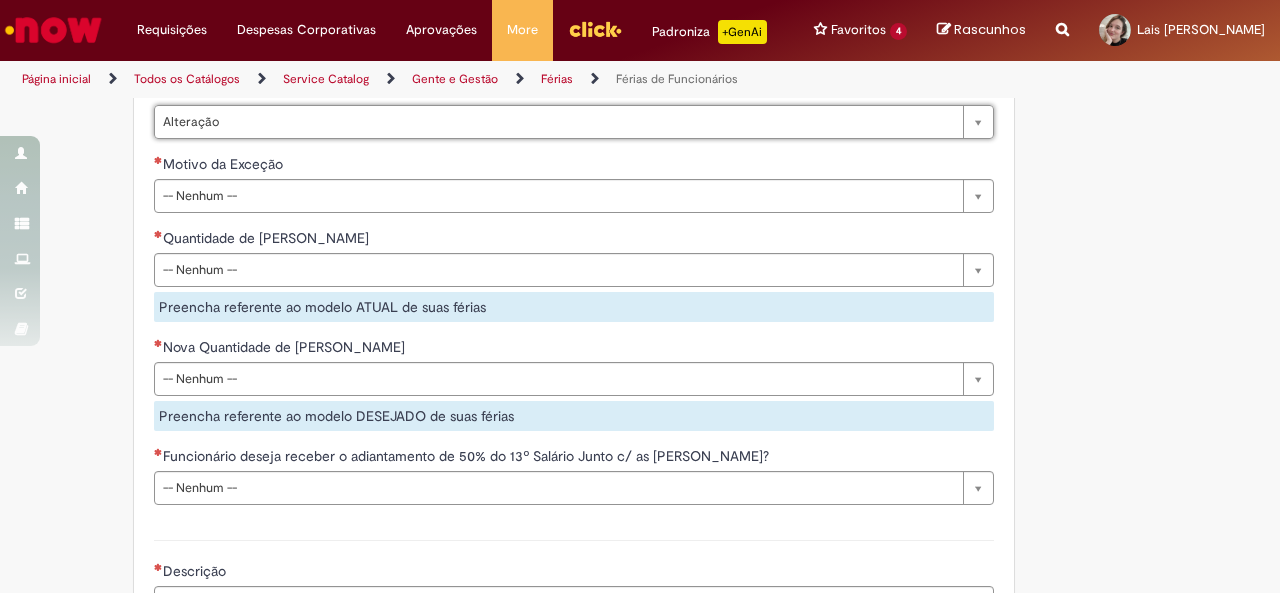 click on "Adicionar a Favoritos
Férias de Funcionários
Oferta destinada para esclarecimento de dúvidas e inclusões/exceções/cancelamentos de férias por exceções.
Utilize esta oferta:
Para ajustar, cancelar ou incluir férias com menos de 35 dias para o início;
Para fracionar suas férias em 03 períodos (se elegível);
Caso Click apresente alguma instabilidade no serviço de Férias que, mesmo após você abrir um  incidente  (e tiver evidência do número), não for corrigido por completo ou  em tempo de ajustar no próprio sistema;
> Para incluir, alterar ou cancelar Férias dentro do prazo de 35 dias de antecedência, é só acessar  Portal Click  > Você > Férias; > Para acessar a Diretriz de Férias, basta  clicar aqui
> Ficou com dúvidas sobre Férias via Termo? É só acessar a   FAQ – Fluxo de alteração de férias por exceção no Click  ou abrir chamado na oferta  ." at bounding box center (542, -281) 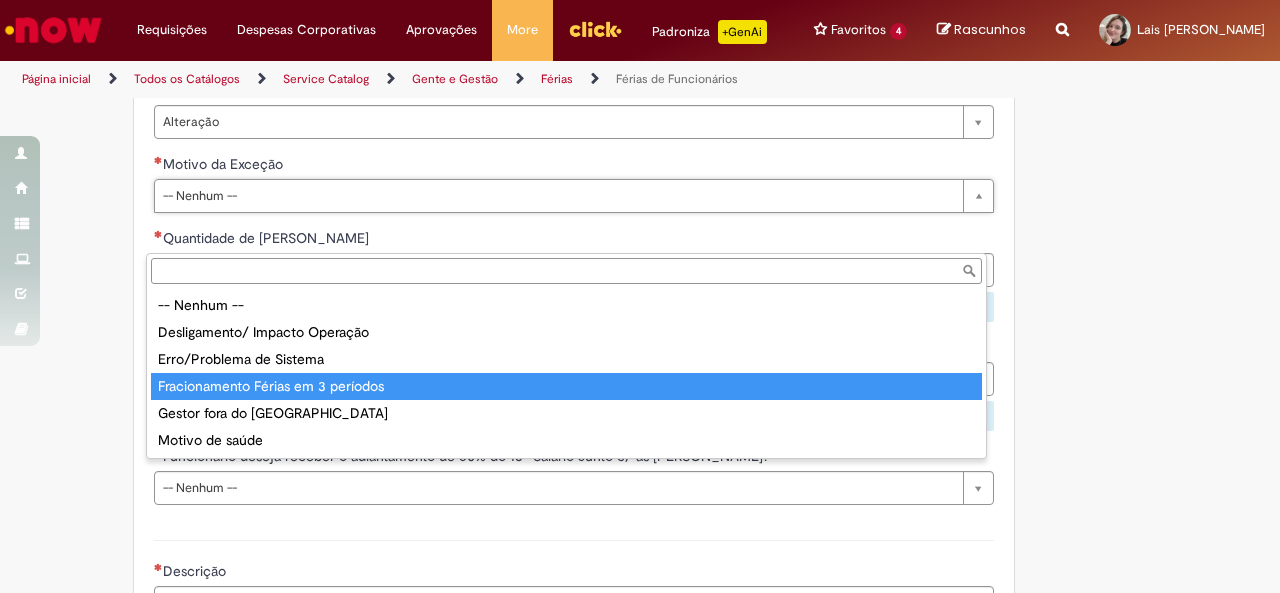 type on "**********" 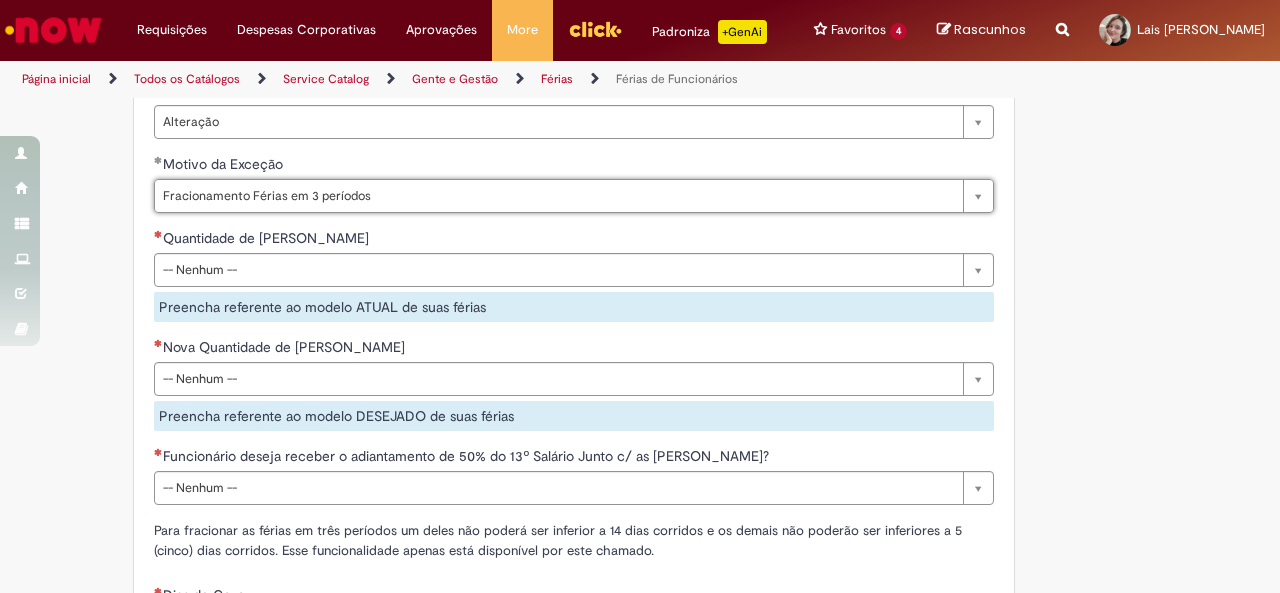 click on "**********" at bounding box center (574, 484) 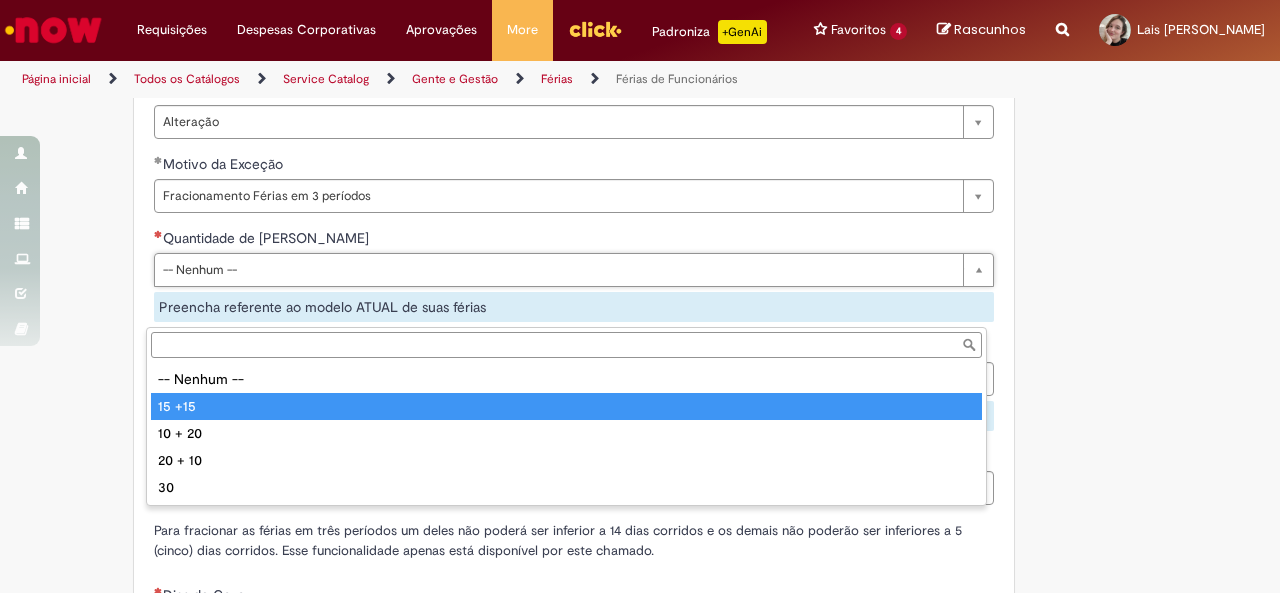 type on "******" 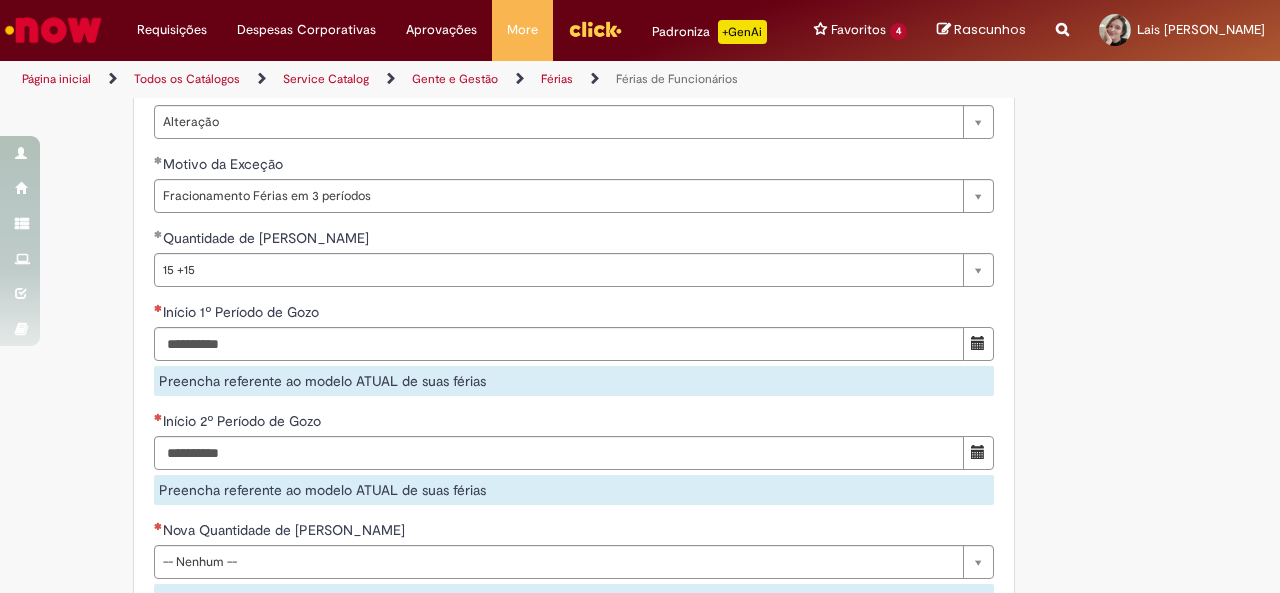 click on "Adicionar a Favoritos
Férias de Funcionários
Oferta destinada para esclarecimento de dúvidas e inclusões/exceções/cancelamentos de férias por exceções.
Utilize esta oferta:
Para ajustar, cancelar ou incluir férias com menos de 35 dias para o início;
Para fracionar suas férias em 03 períodos (se elegível);
Caso Click apresente alguma instabilidade no serviço de Férias que, mesmo após você abrir um  incidente  (e tiver evidência do número), não for corrigido por completo ou  em tempo de ajustar no próprio sistema;
> Para incluir, alterar ou cancelar Férias dentro do prazo de 35 dias de antecedência, é só acessar  Portal Click  > Você > Férias; > Para acessar a Diretriz de Férias, basta  clicar aqui
> Ficou com dúvidas sobre Férias via Termo? É só acessar a   FAQ – Fluxo de alteração de férias por exceção no Click  ou abrir chamado na oferta  ." at bounding box center (542, 148) 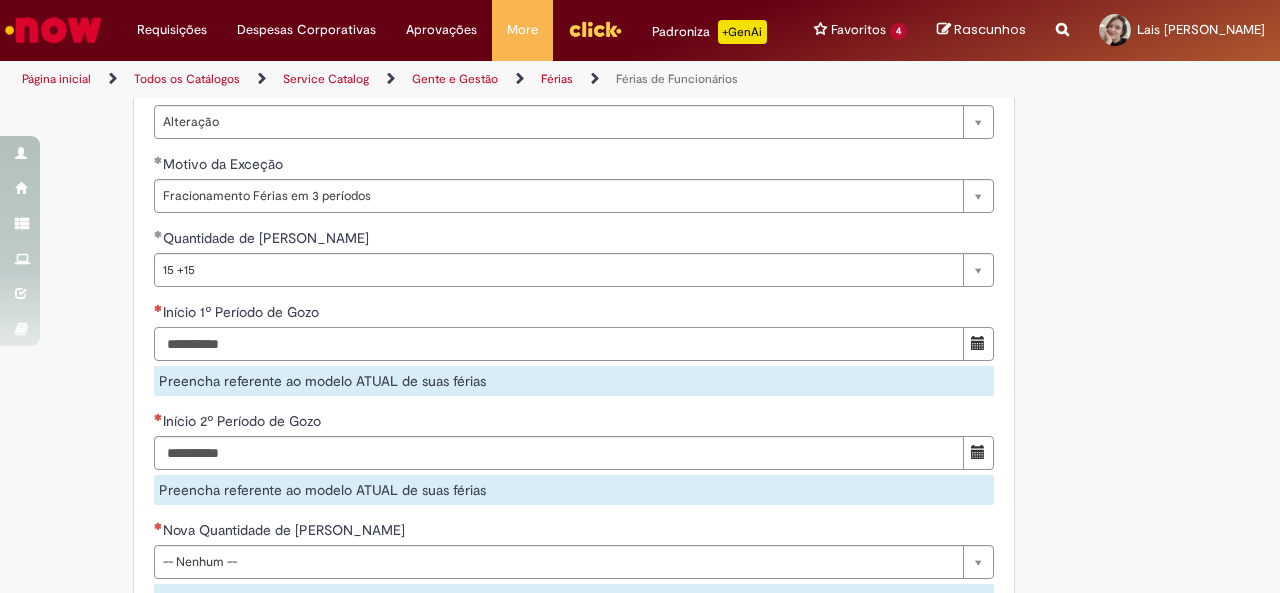 click on "Início 1º Período de Gozo" at bounding box center [559, 344] 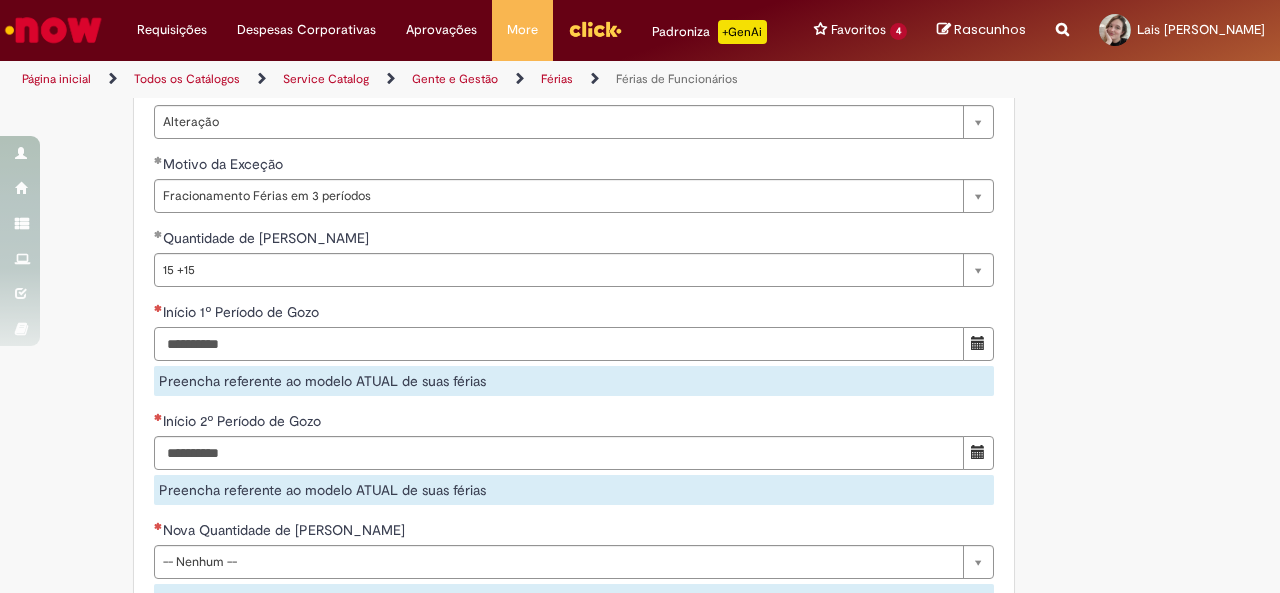 type on "**********" 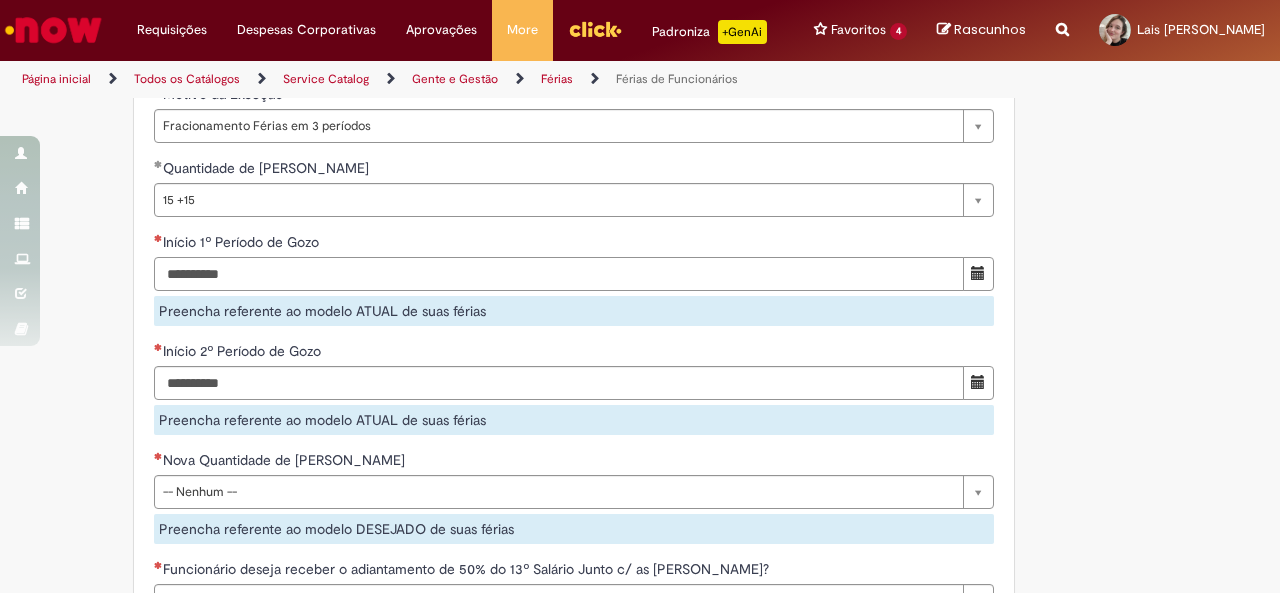 scroll, scrollTop: 1800, scrollLeft: 0, axis: vertical 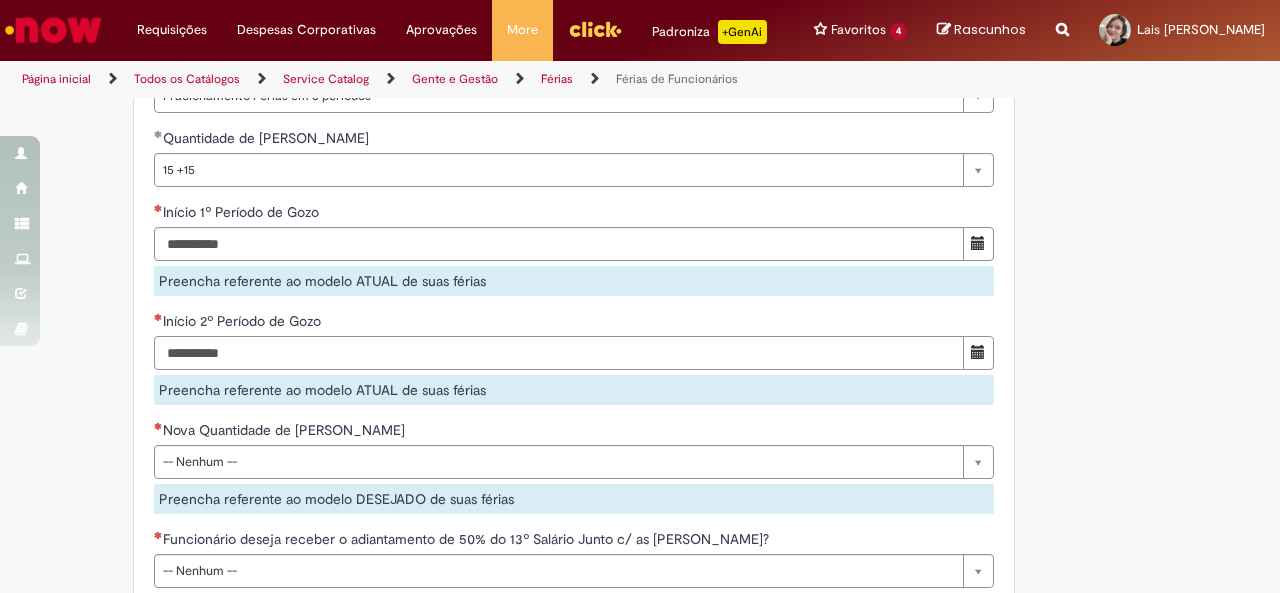 click on "Início 2º Período de Gozo" at bounding box center [559, 353] 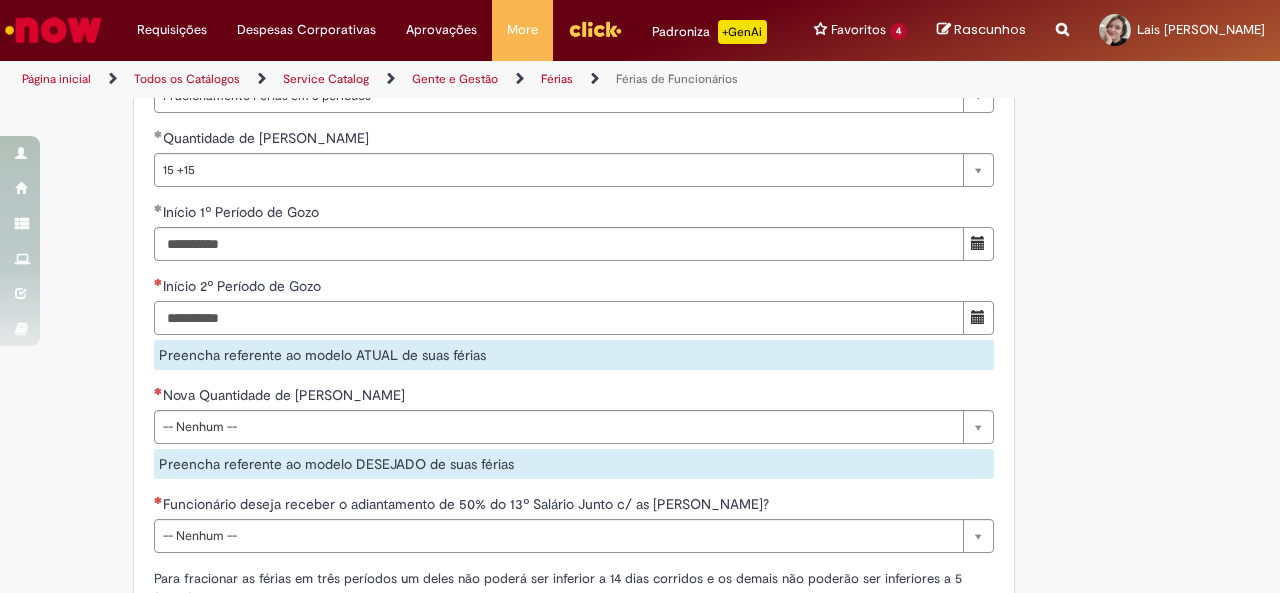 type on "**********" 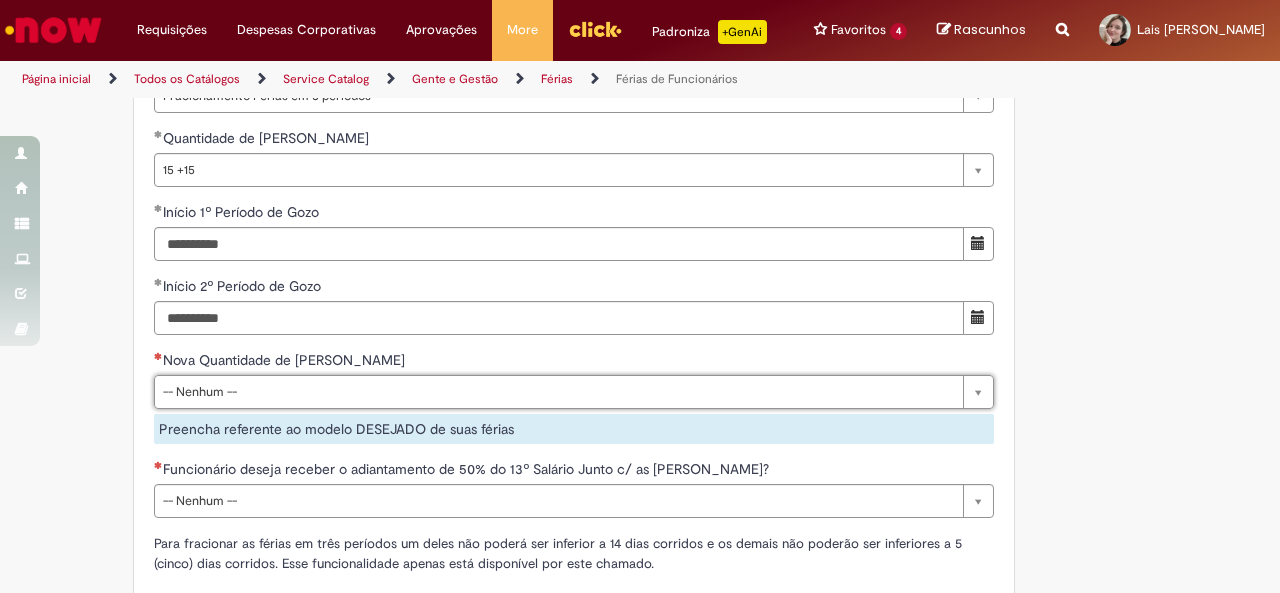 scroll, scrollTop: 1900, scrollLeft: 0, axis: vertical 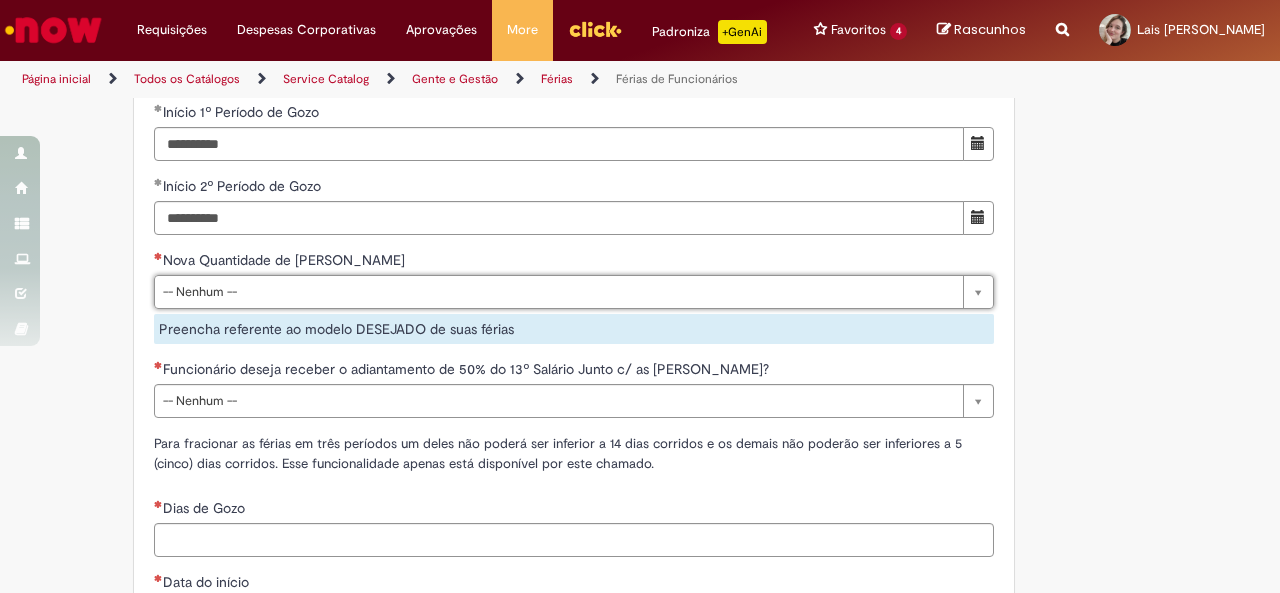 drag, startPoint x: 460, startPoint y: 338, endPoint x: 451, endPoint y: 333, distance: 10.29563 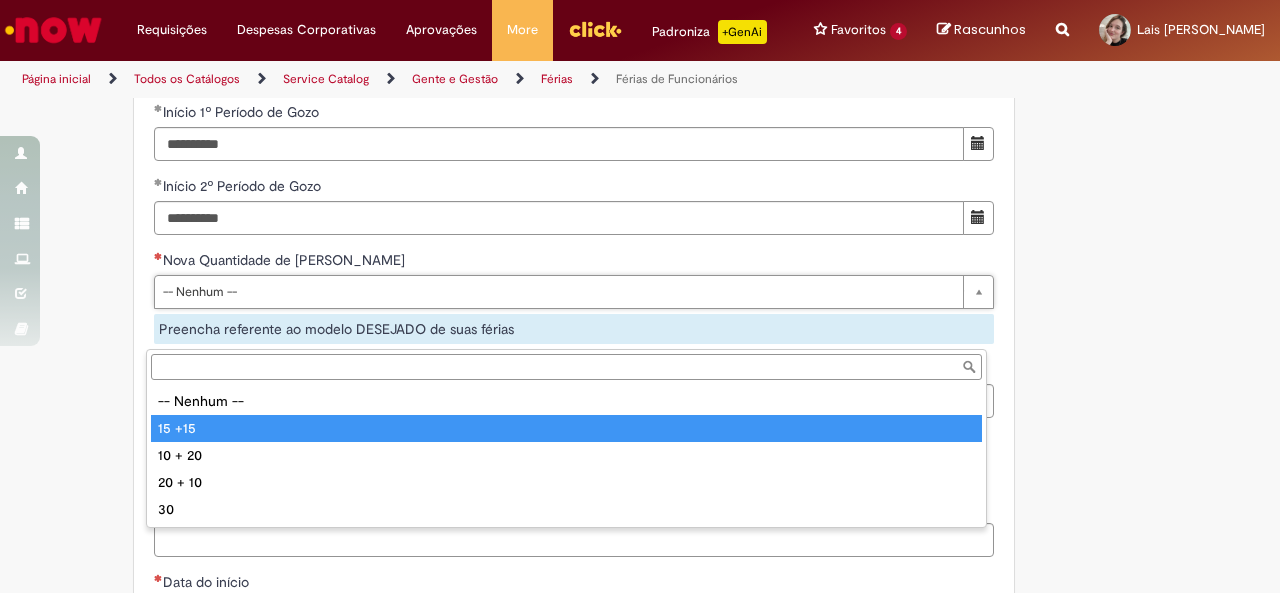 type on "******" 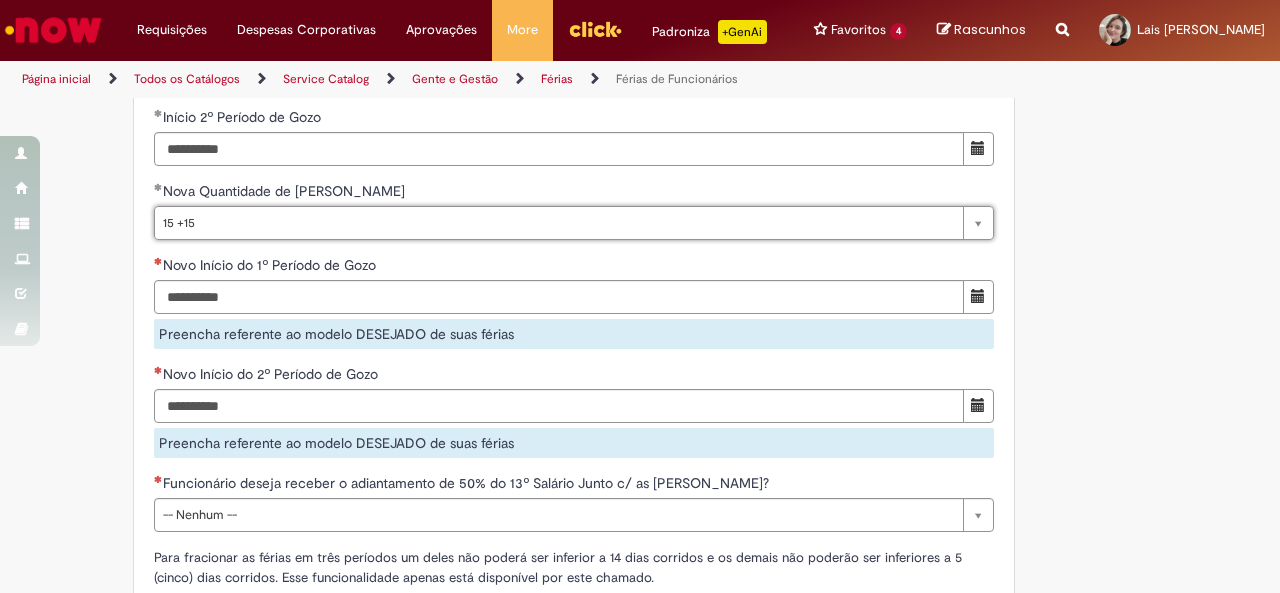 scroll, scrollTop: 2000, scrollLeft: 0, axis: vertical 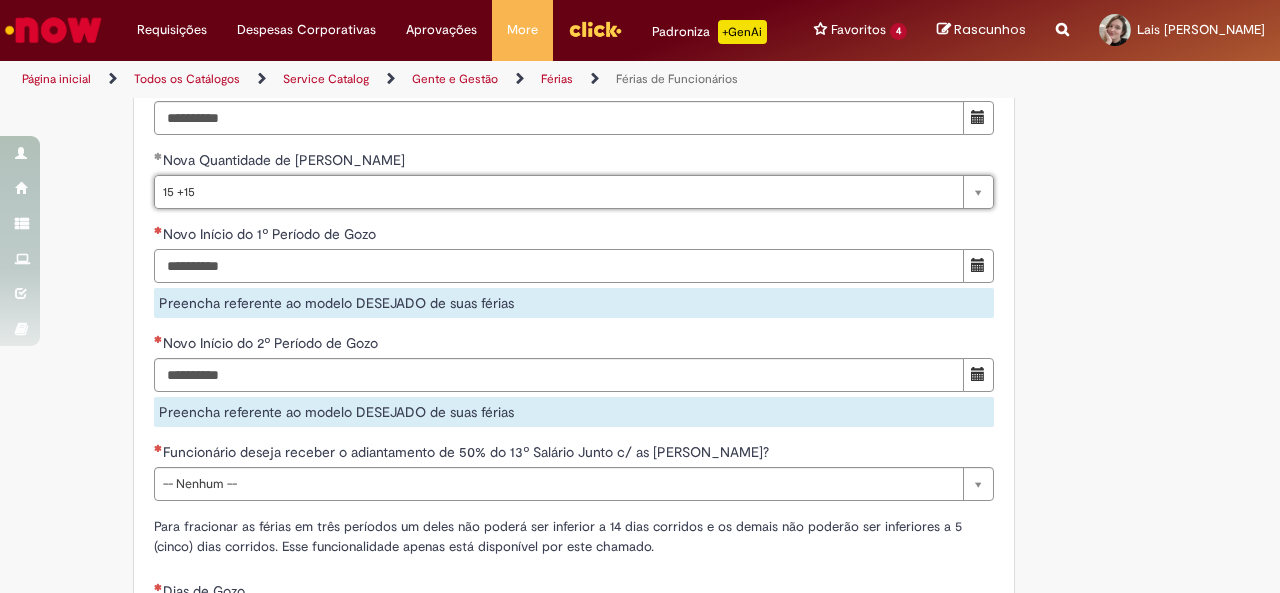 click on "Novo Início do 1º Período de Gozo" at bounding box center (559, 266) 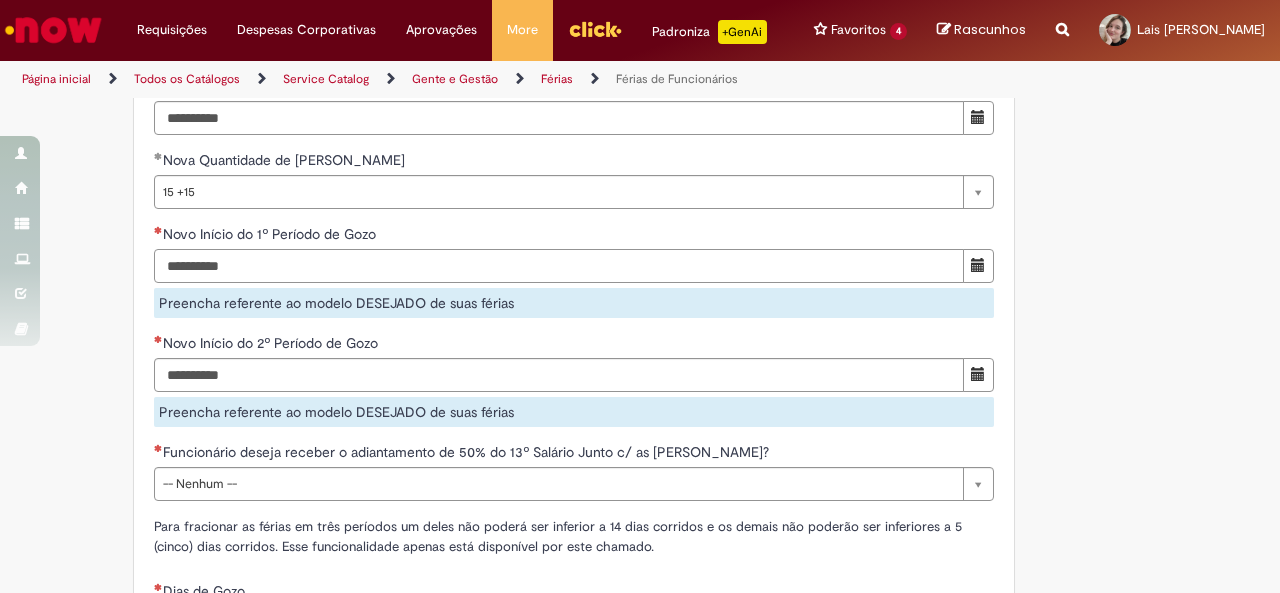 click on "Novo Início do 1º Período de Gozo" at bounding box center [559, 266] 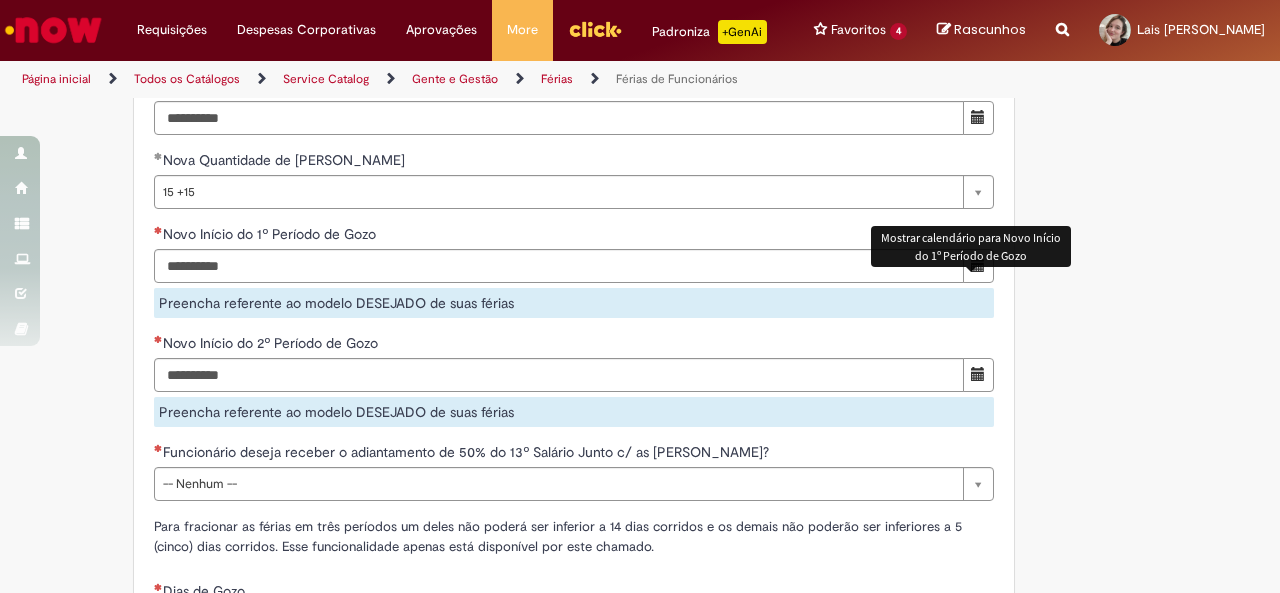 click at bounding box center [978, 265] 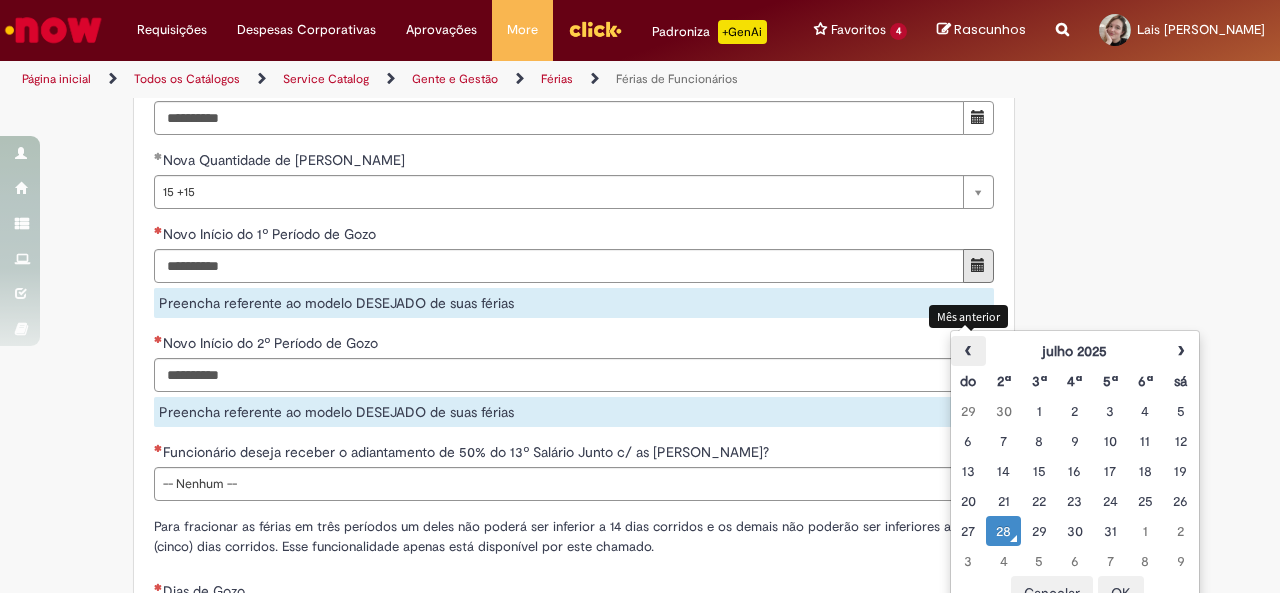 click on "‹" at bounding box center (968, 351) 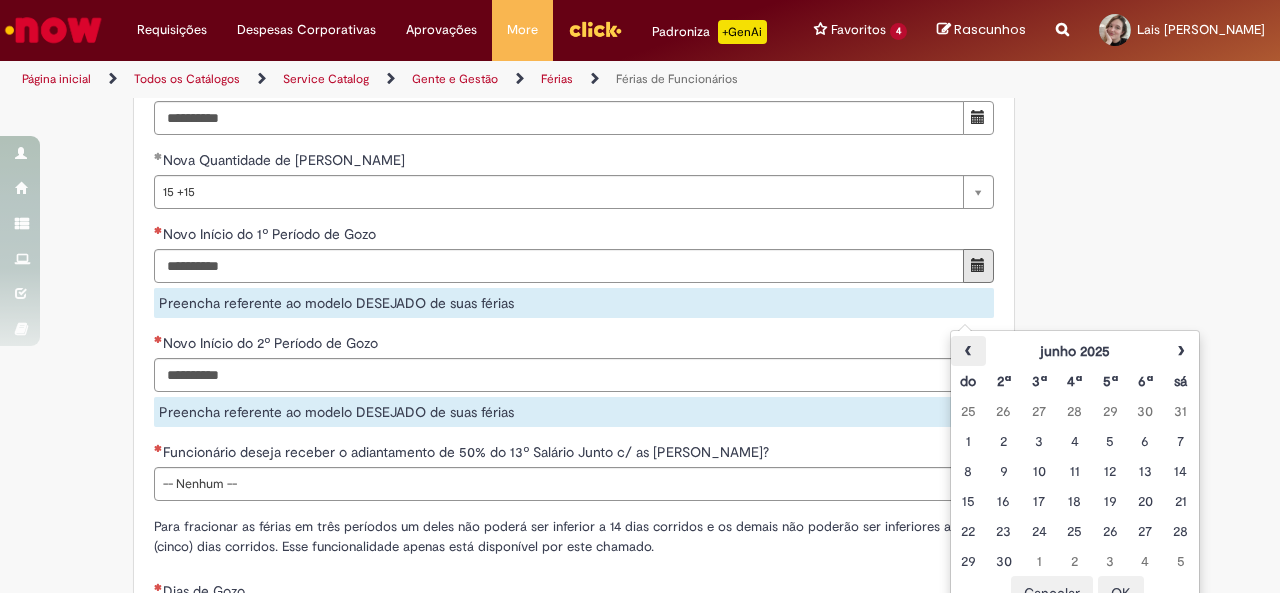click on "‹" at bounding box center [968, 351] 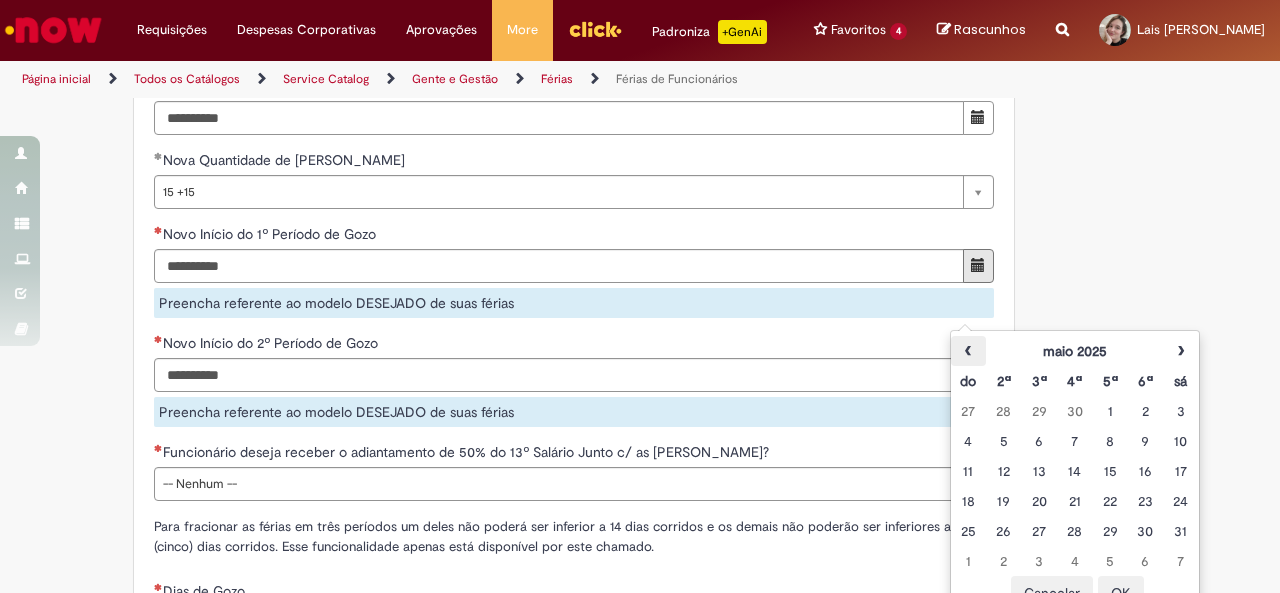 click on "‹" at bounding box center [968, 351] 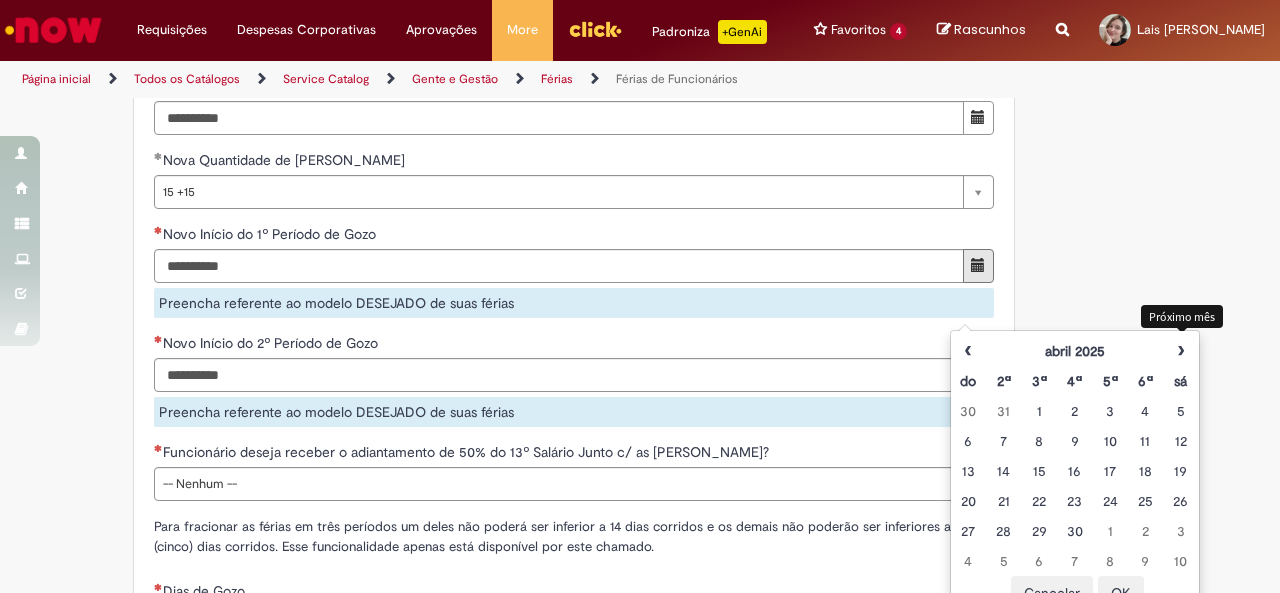 drag, startPoint x: 1200, startPoint y: 348, endPoint x: 1124, endPoint y: 375, distance: 80.65358 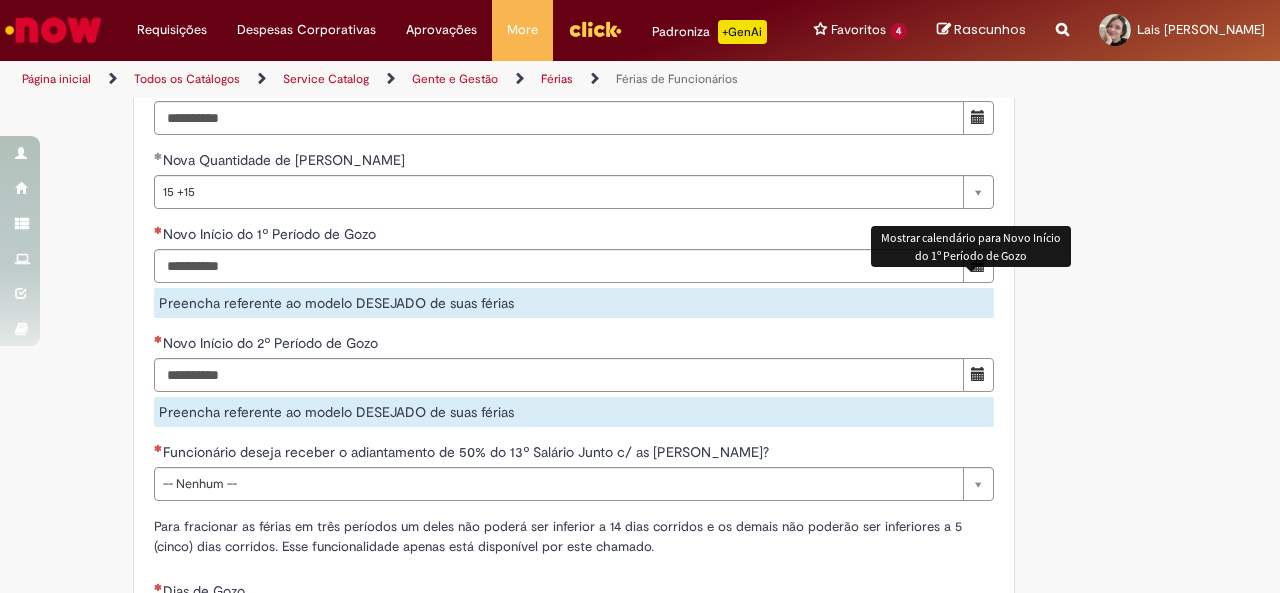 click at bounding box center (978, 266) 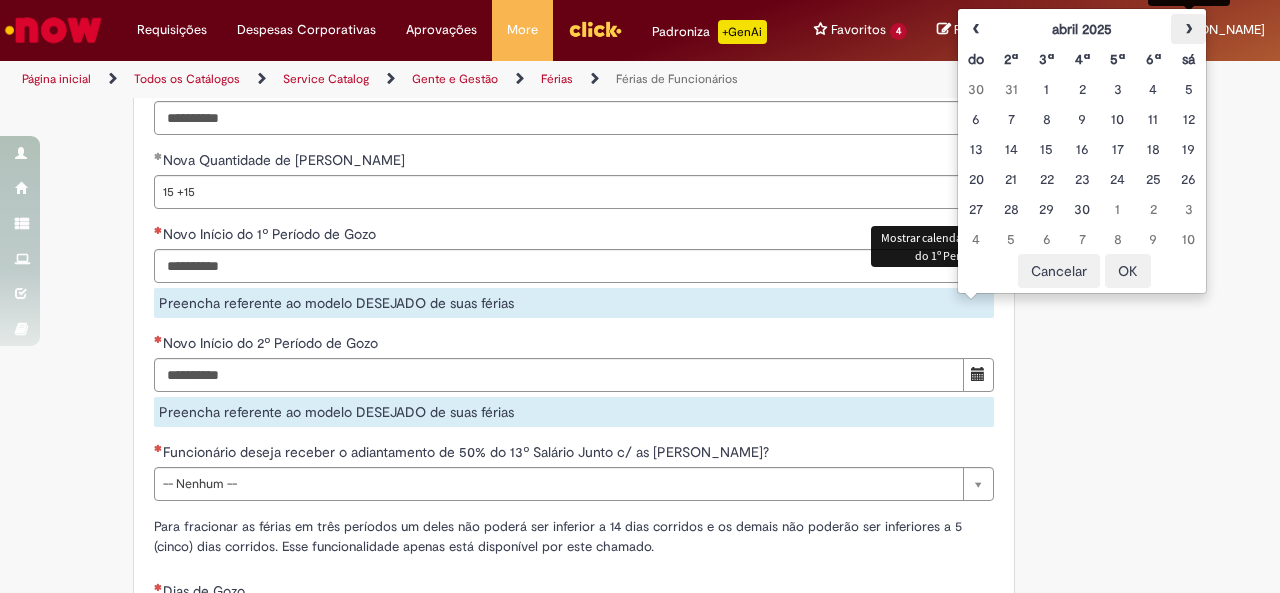 click on "›" at bounding box center [1188, 29] 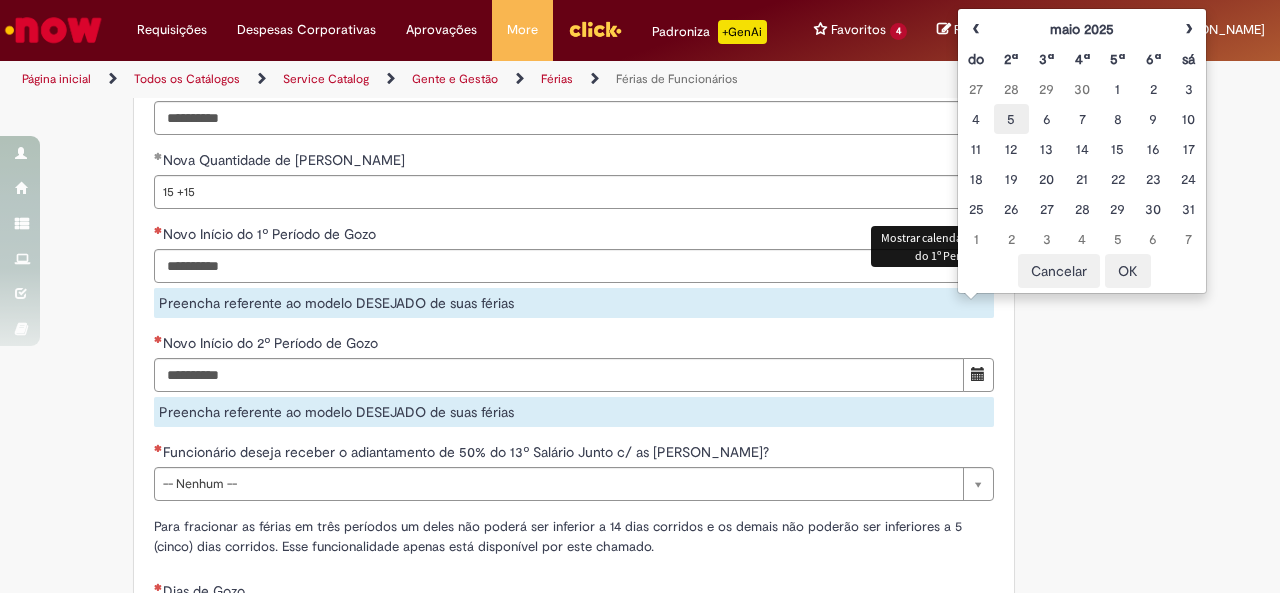 click on "5" at bounding box center [1011, 119] 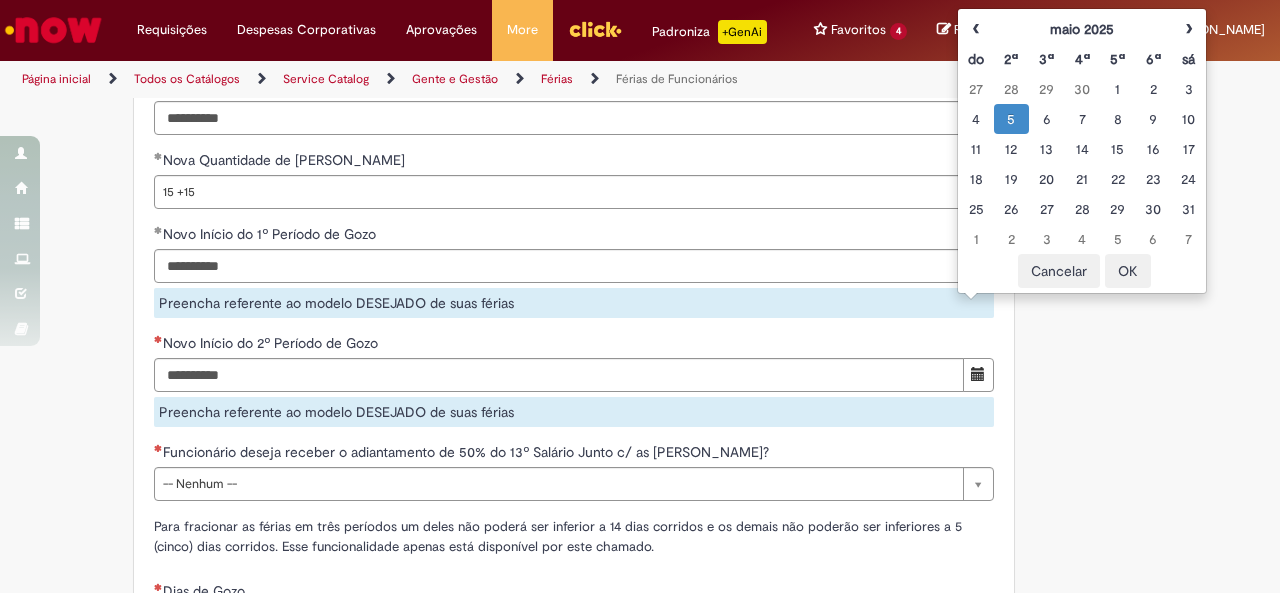 click on "Adicionar a Favoritos
Férias de Funcionários
Oferta destinada para esclarecimento de dúvidas e inclusões/exceções/cancelamentos de férias por exceções.
Utilize esta oferta:
Para ajustar, cancelar ou incluir férias com menos de 35 dias para o início;
Para fracionar suas férias em 03 períodos (se elegível);
Caso Click apresente alguma instabilidade no serviço de Férias que, mesmo após você abrir um  incidente  (e tiver evidência do número), não for corrigido por completo ou  em tempo de ajustar no próprio sistema;
> Para incluir, alterar ou cancelar Férias dentro do prazo de 35 dias de antecedência, é só acessar  Portal Click  > Você > Férias; > Para acessar a Diretriz de Férias, basta  clicar aqui
> Ficou com dúvidas sobre Férias via Termo? É só acessar a   FAQ – Fluxo de alteração de férias por exceção no Click Dúvidas Trabalhistas ." at bounding box center [640, -95] 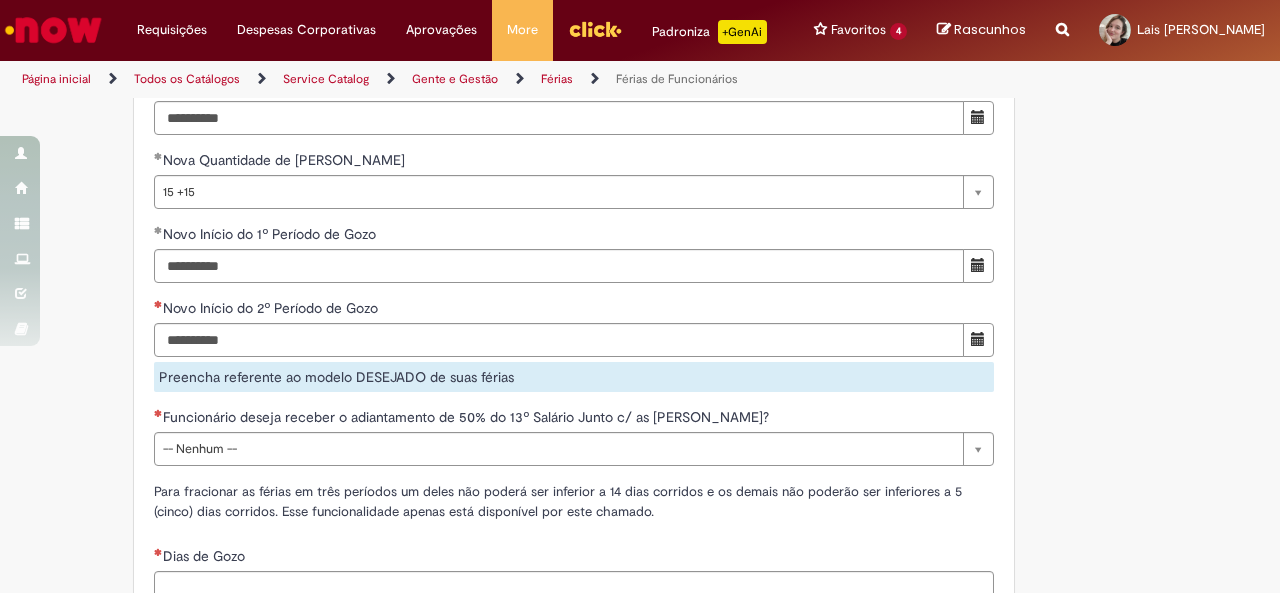scroll, scrollTop: 2100, scrollLeft: 0, axis: vertical 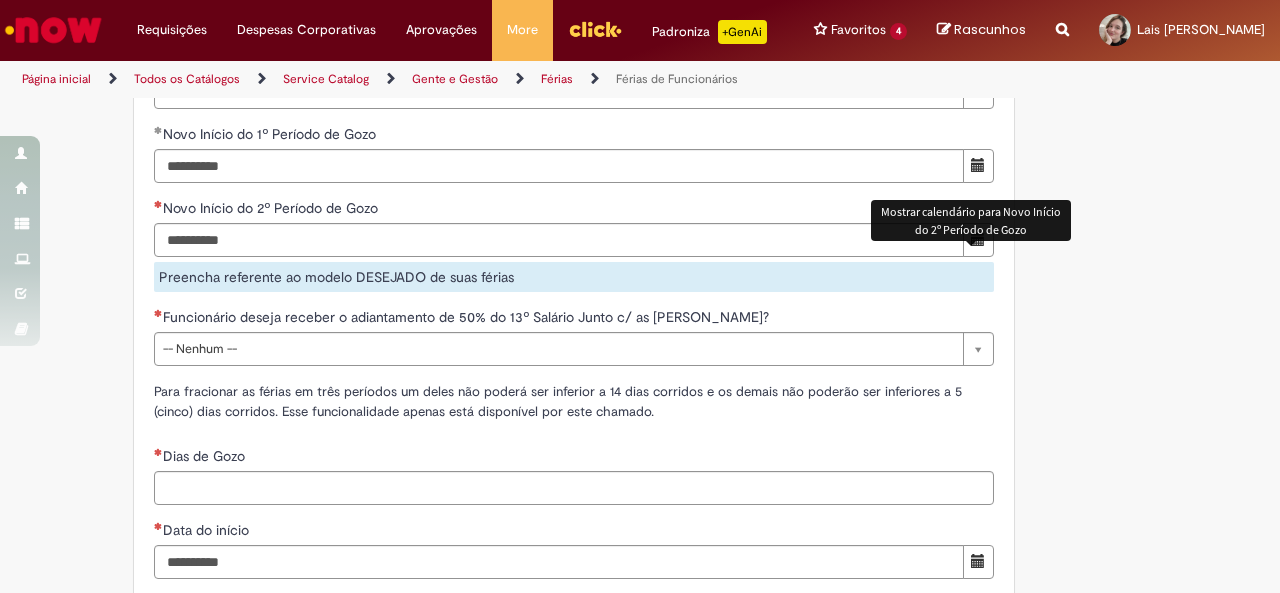 click at bounding box center [978, 239] 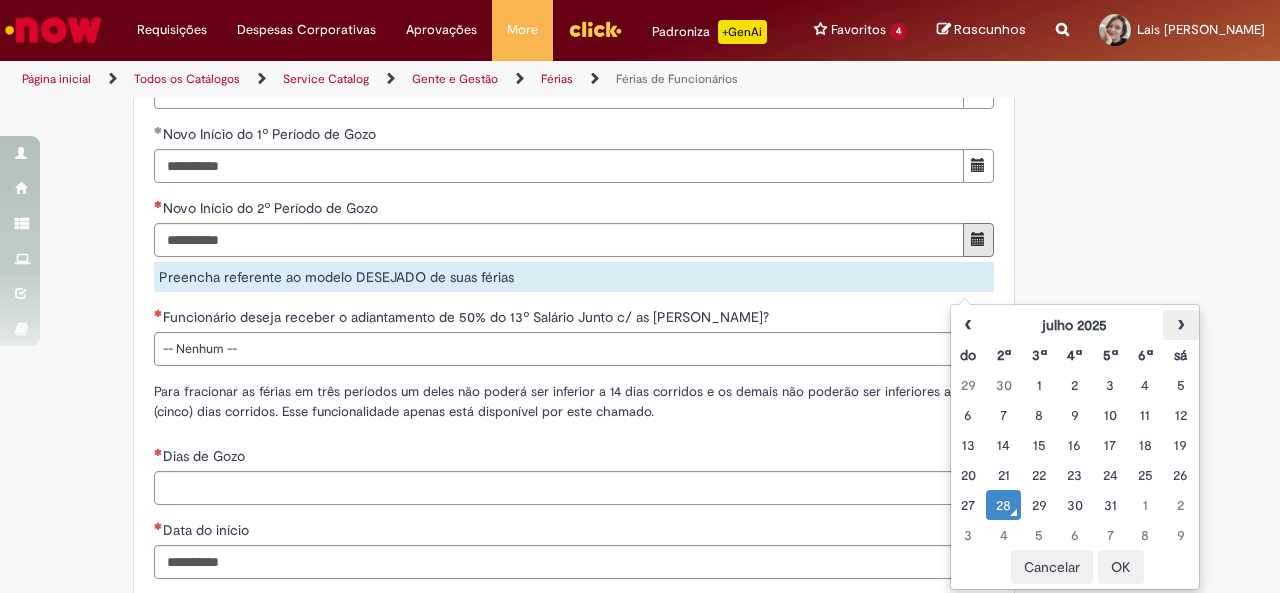 click on "›" at bounding box center (1180, 325) 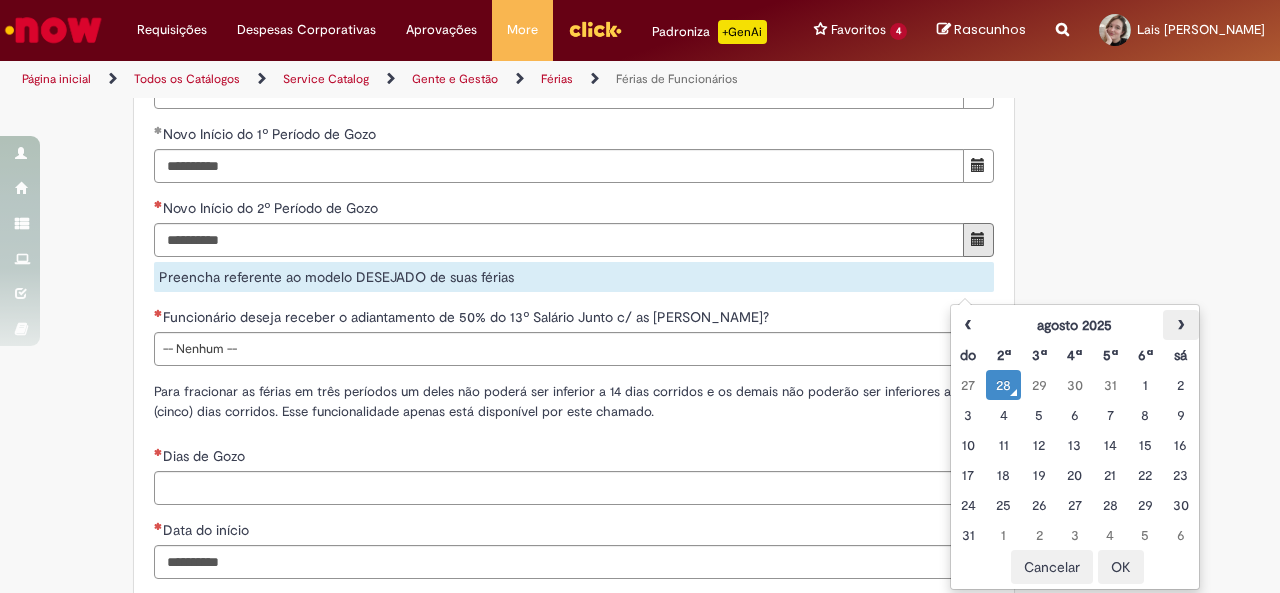 click on "›" at bounding box center (1180, 325) 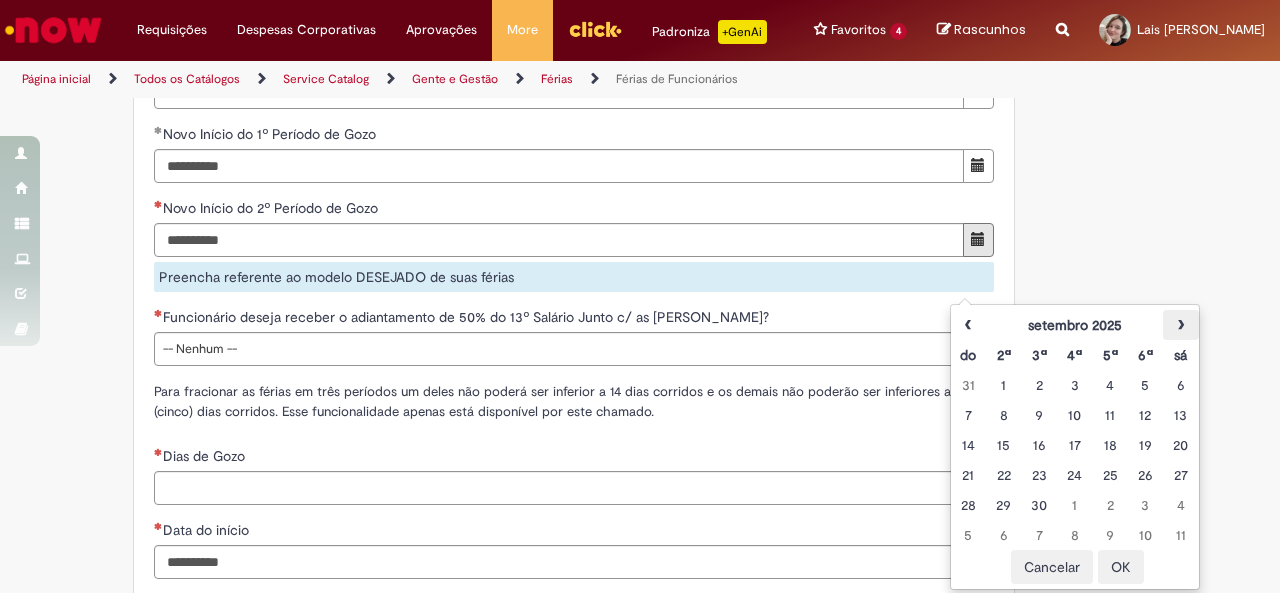 click on "›" at bounding box center [1180, 325] 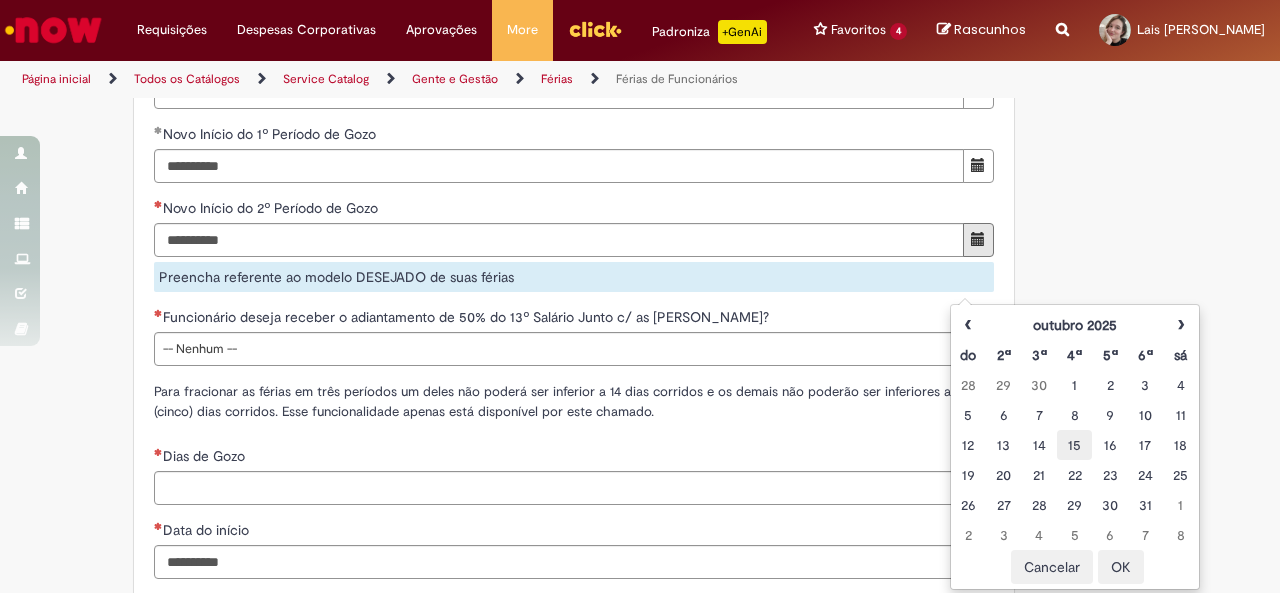 click on "15" at bounding box center (1074, 445) 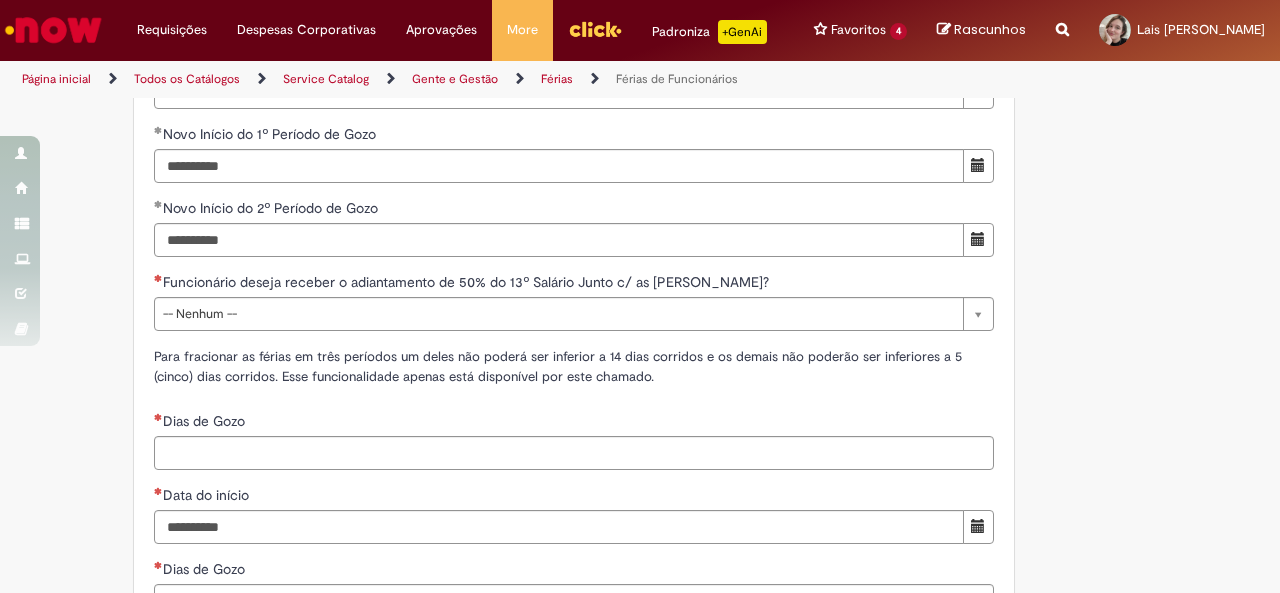 click on "Adicionar a Favoritos
Férias de Funcionários
Oferta destinada para esclarecimento de dúvidas e inclusões/exceções/cancelamentos de férias por exceções.
Utilize esta oferta:
Para ajustar, cancelar ou incluir férias com menos de 35 dias para o início;
Para fracionar suas férias em 03 períodos (se elegível);
Caso Click apresente alguma instabilidade no serviço de Férias que, mesmo após você abrir um  incidente  (e tiver evidência do número), não for corrigido por completo ou  em tempo de ajustar no próprio sistema;
> Para incluir, alterar ou cancelar Férias dentro do prazo de 35 dias de antecedência, é só acessar  Portal Click  > Você > Férias; > Para acessar a Diretriz de Férias, basta  clicar aqui
> Ficou com dúvidas sobre Férias via Termo? É só acessar a   FAQ – Fluxo de alteração de férias por exceção no Click Dúvidas Trabalhistas ." at bounding box center (640, -230) 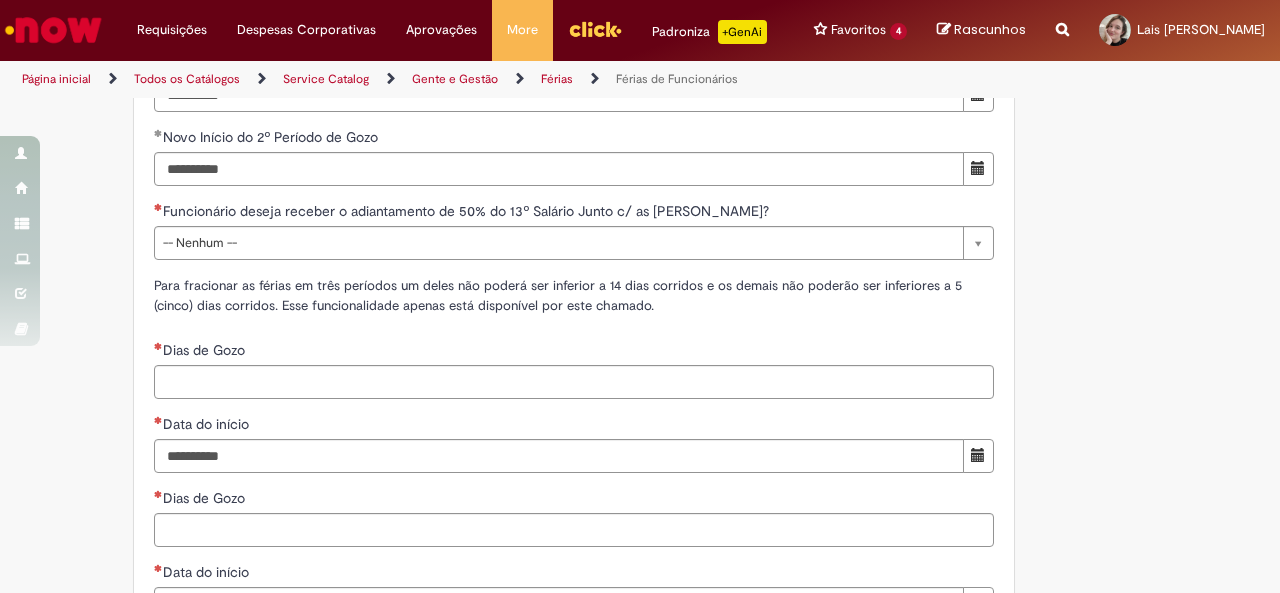 scroll, scrollTop: 2200, scrollLeft: 0, axis: vertical 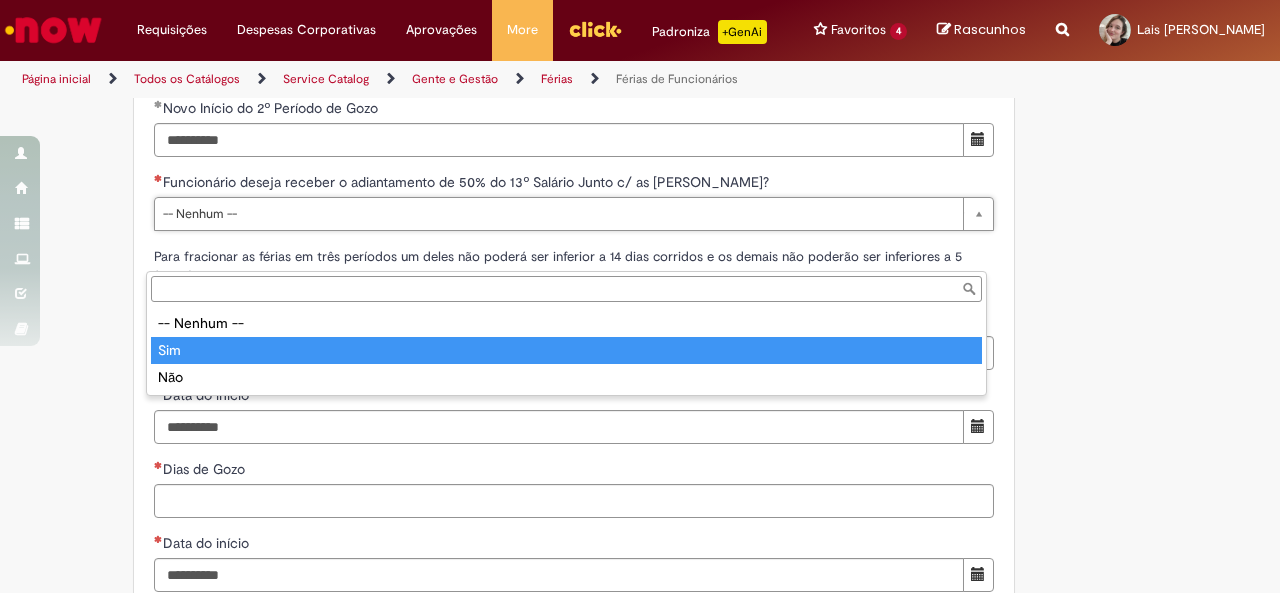 type on "***" 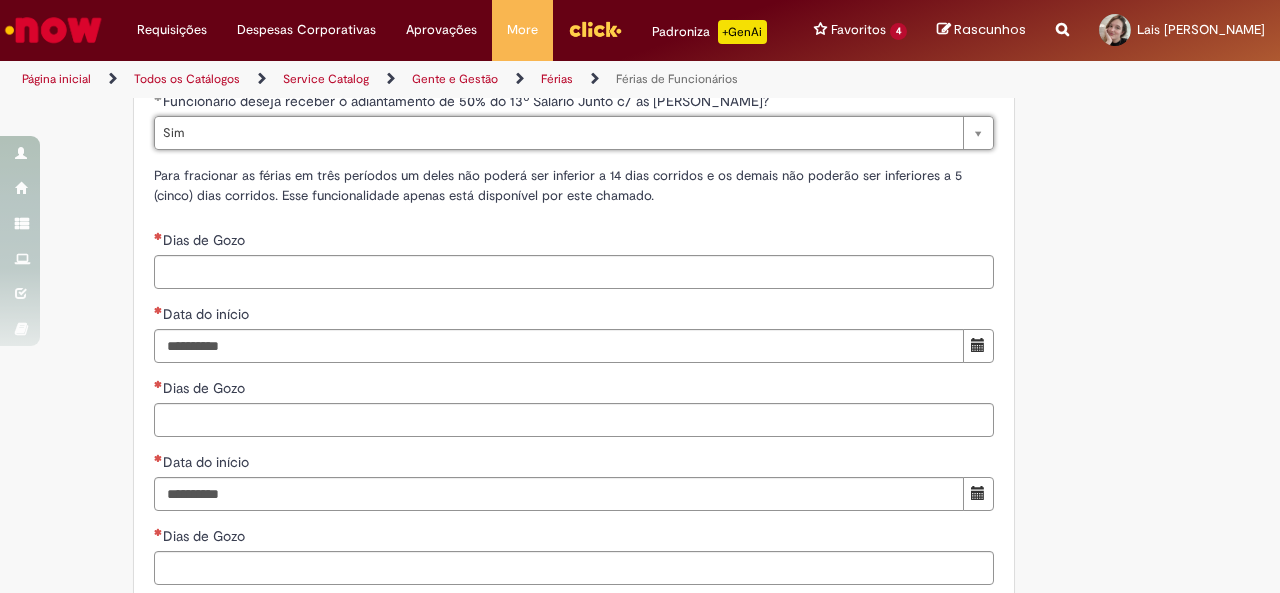 scroll, scrollTop: 2300, scrollLeft: 0, axis: vertical 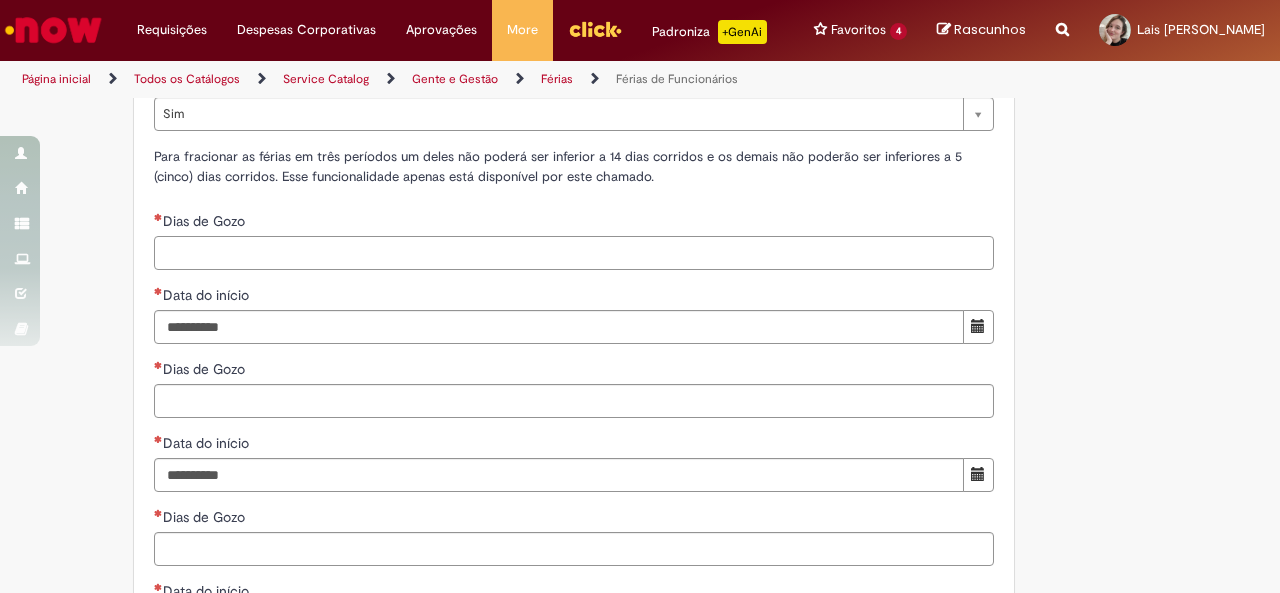 click on "Dias de Gozo" at bounding box center [574, 253] 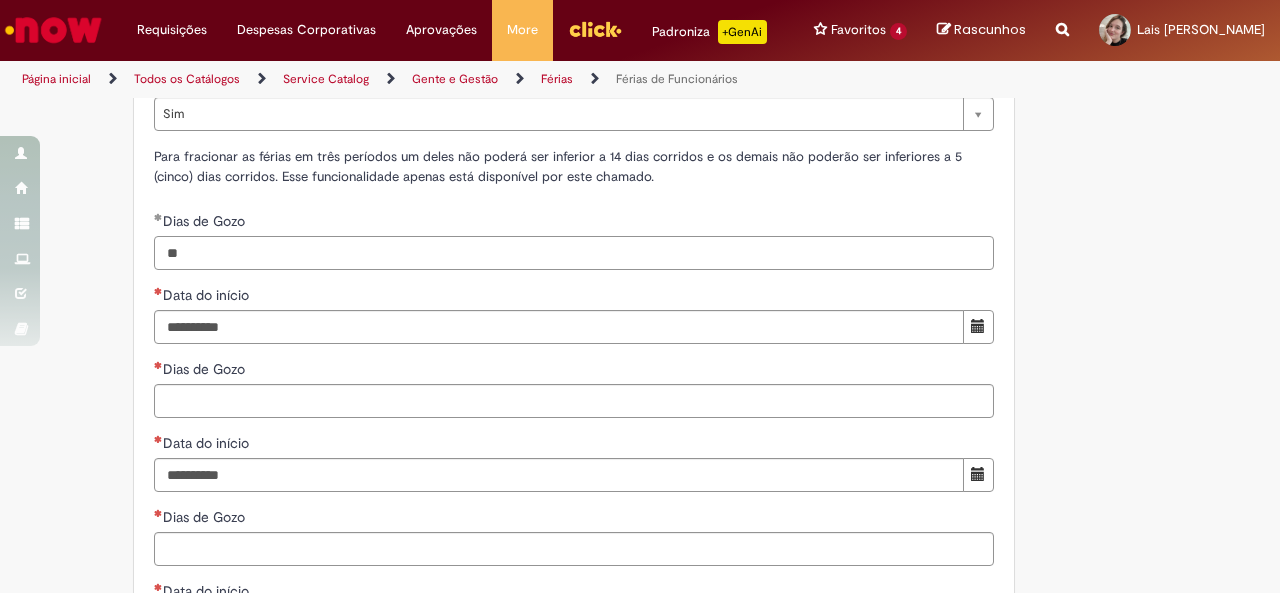 type on "**" 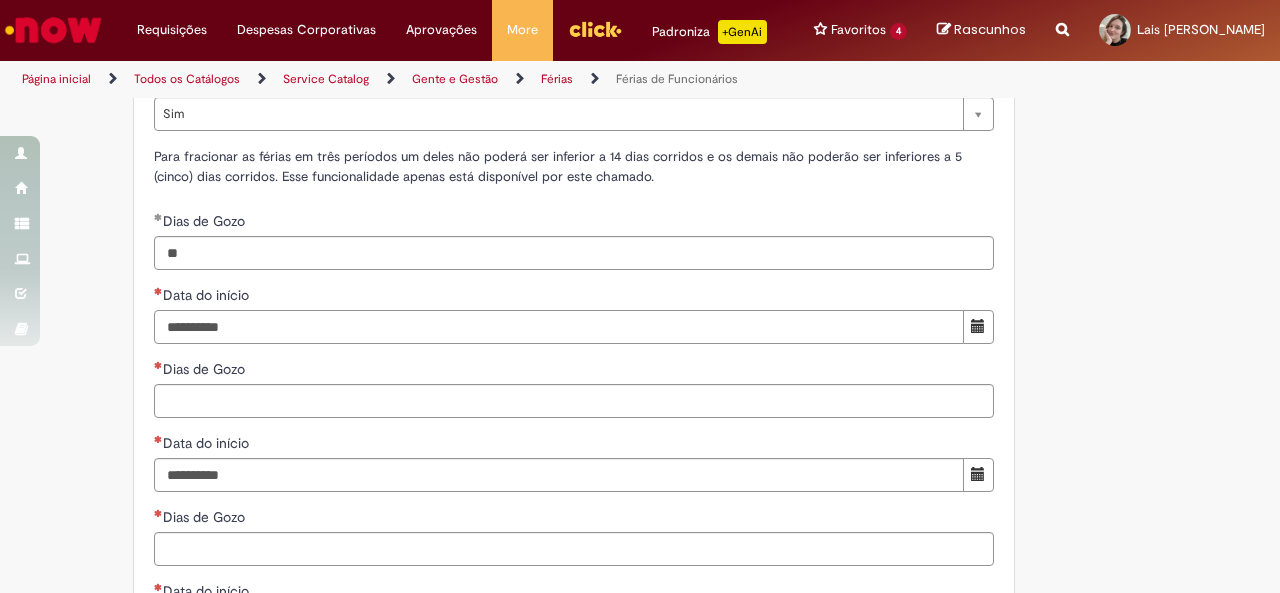 click on "Data do início" at bounding box center (559, 327) 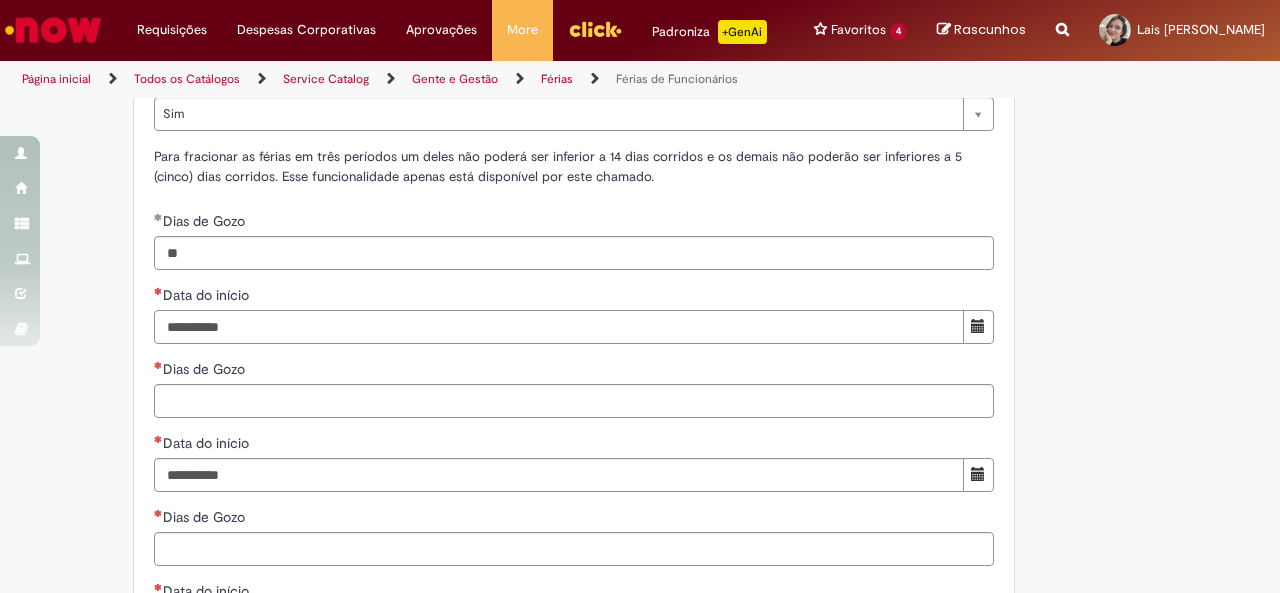 type on "**********" 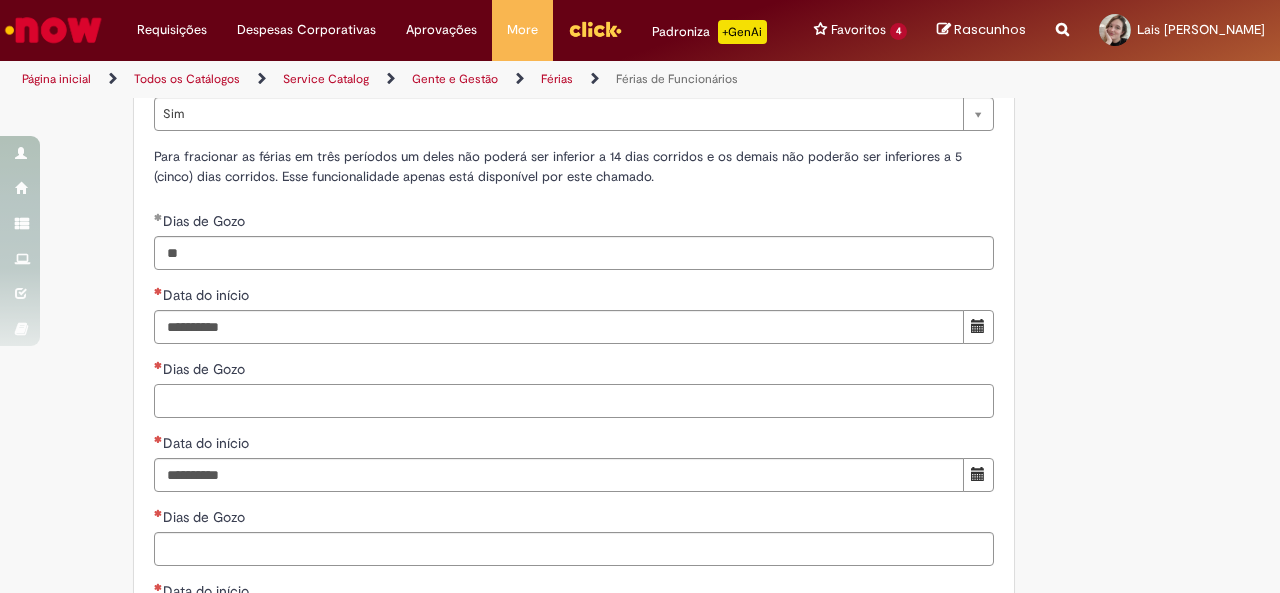 click on "Dias de Gozo" at bounding box center (574, 401) 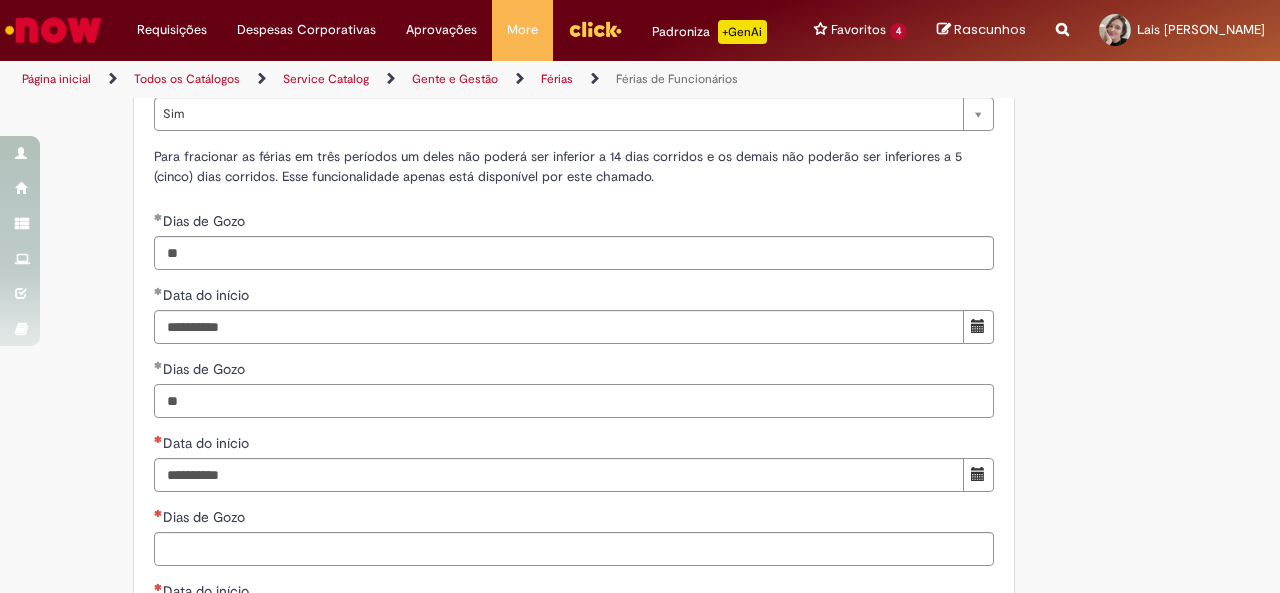 scroll, scrollTop: 2400, scrollLeft: 0, axis: vertical 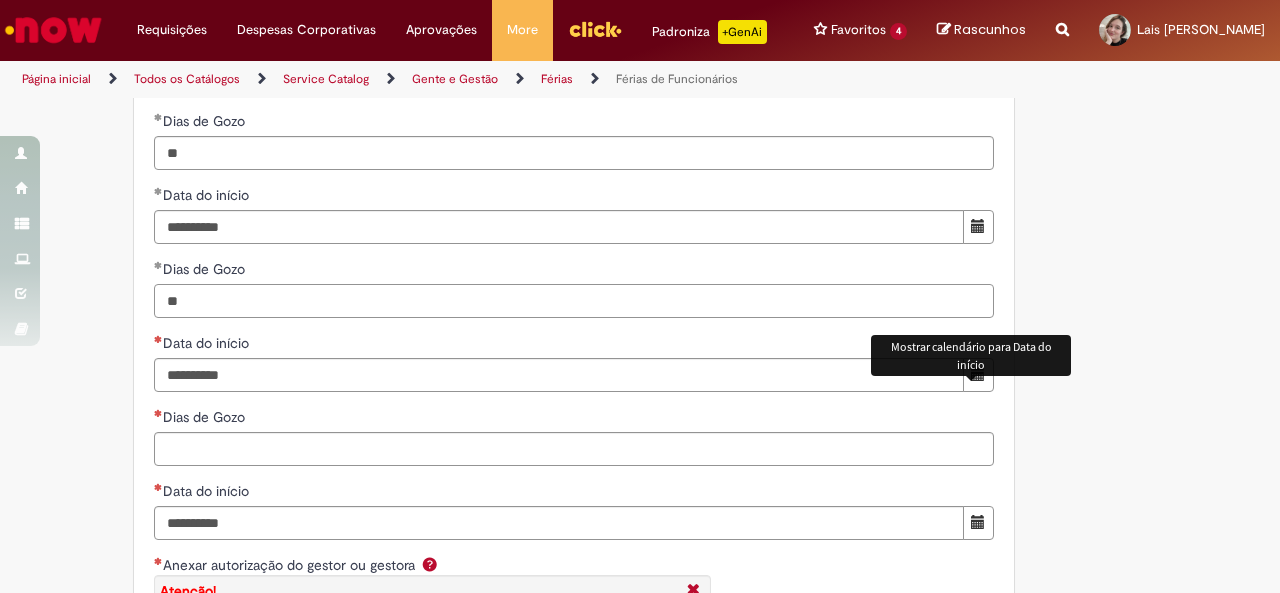 type on "**" 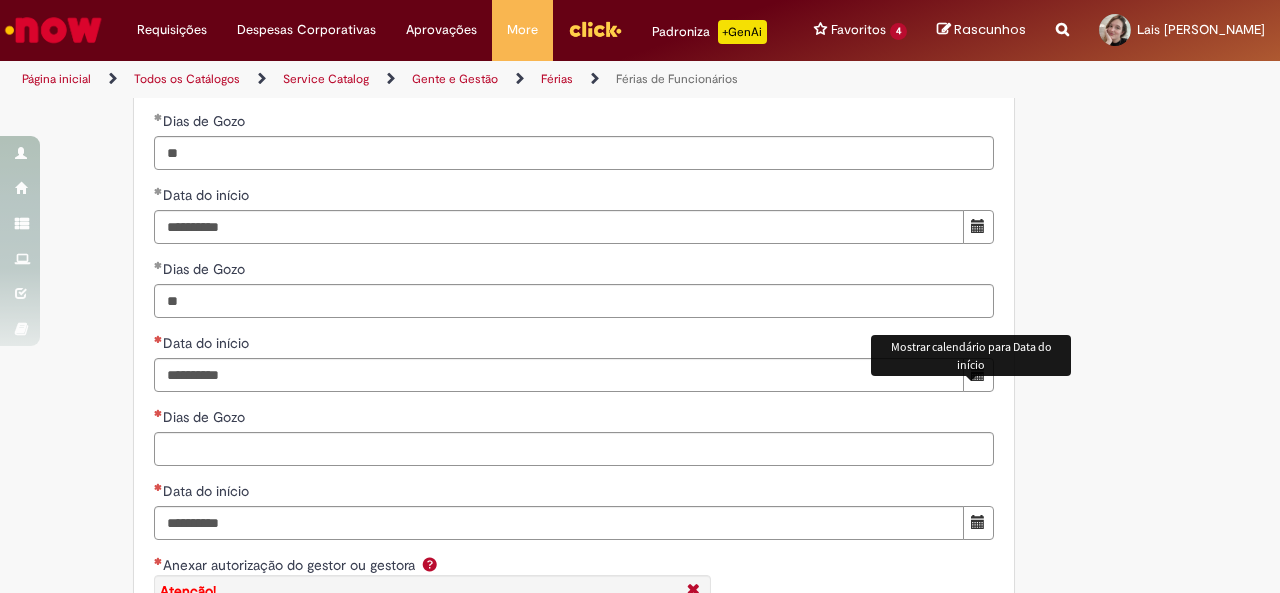 click at bounding box center [978, 375] 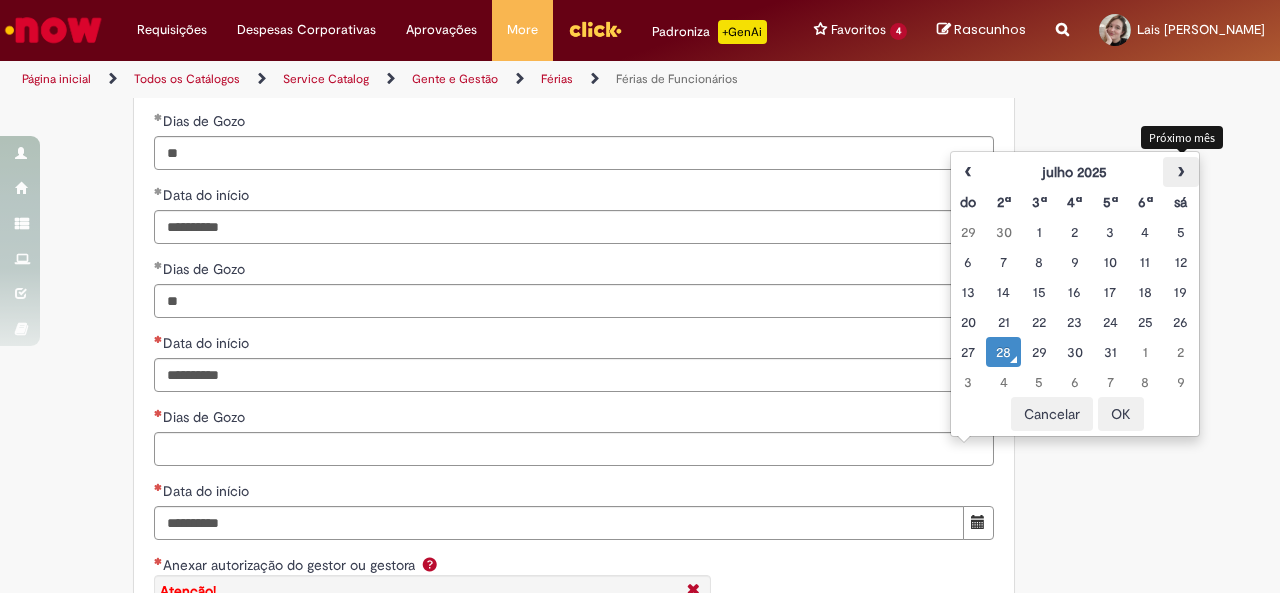 click on "›" at bounding box center [1180, 172] 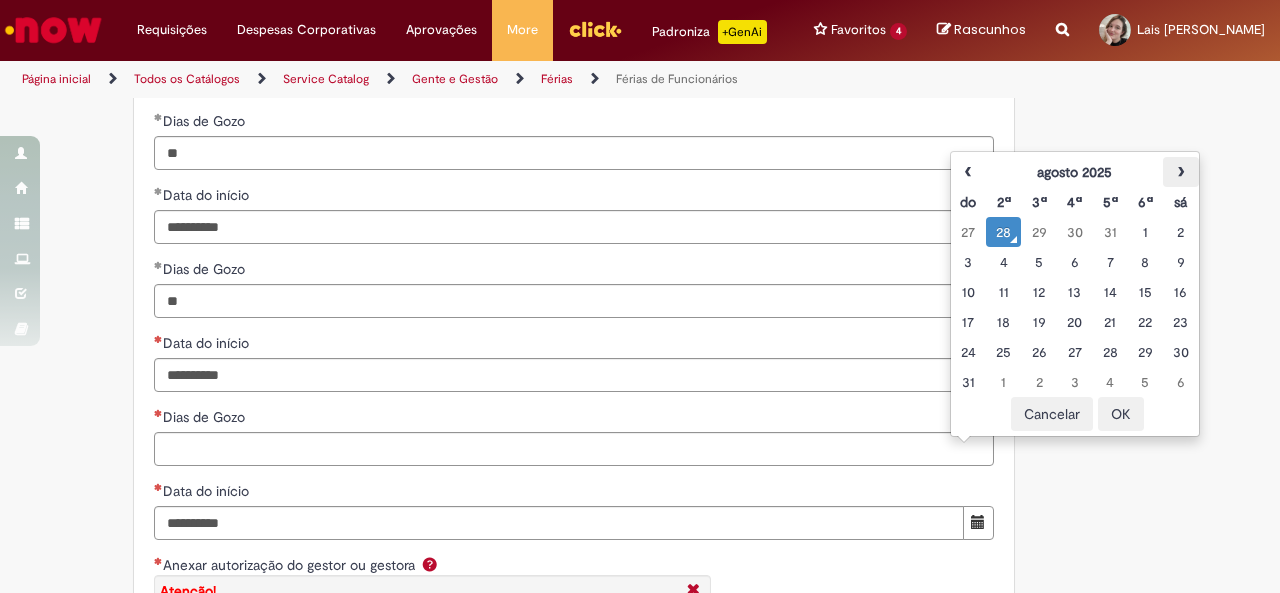 click on "›" at bounding box center (1180, 172) 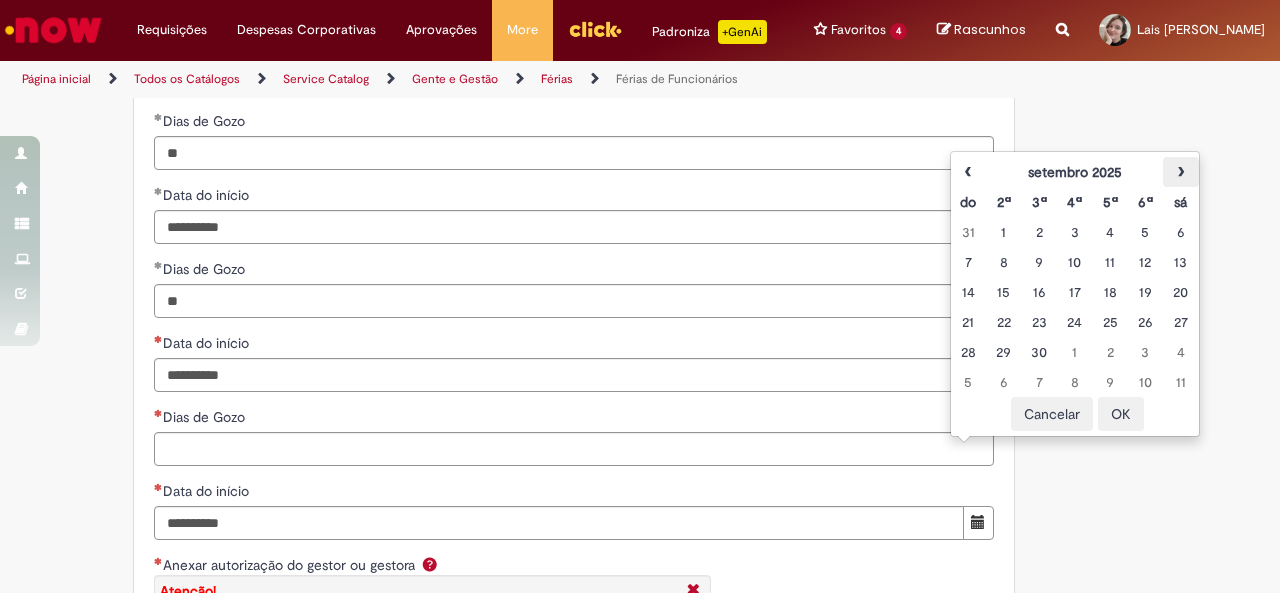 click on "›" at bounding box center (1180, 172) 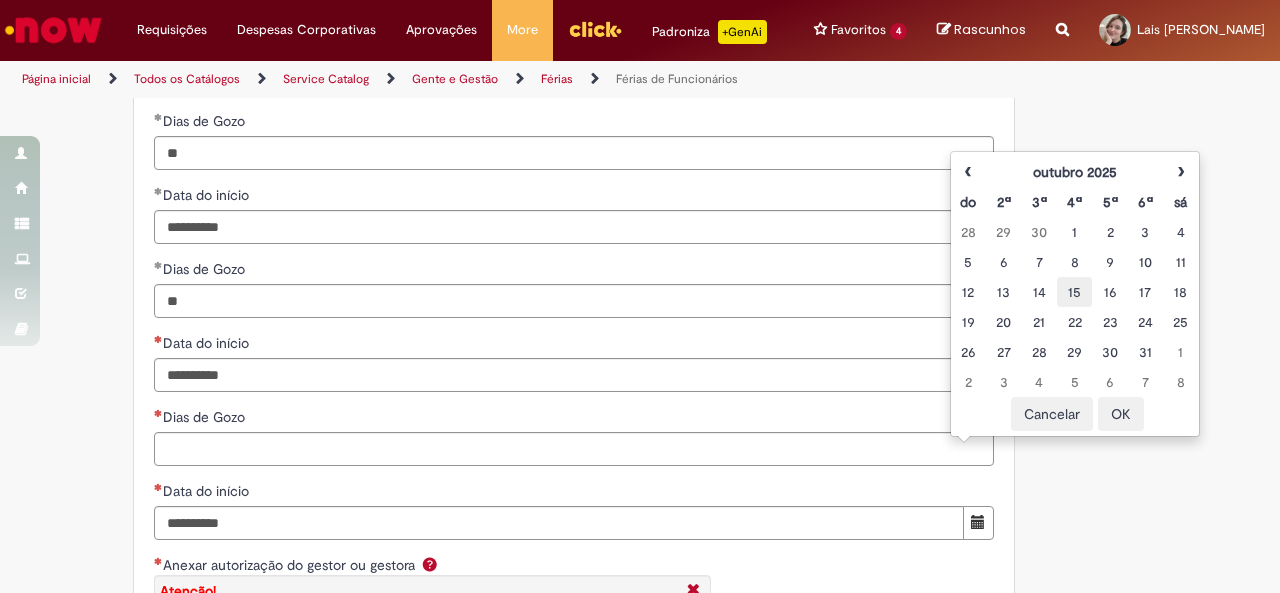 click on "15" at bounding box center (1074, 292) 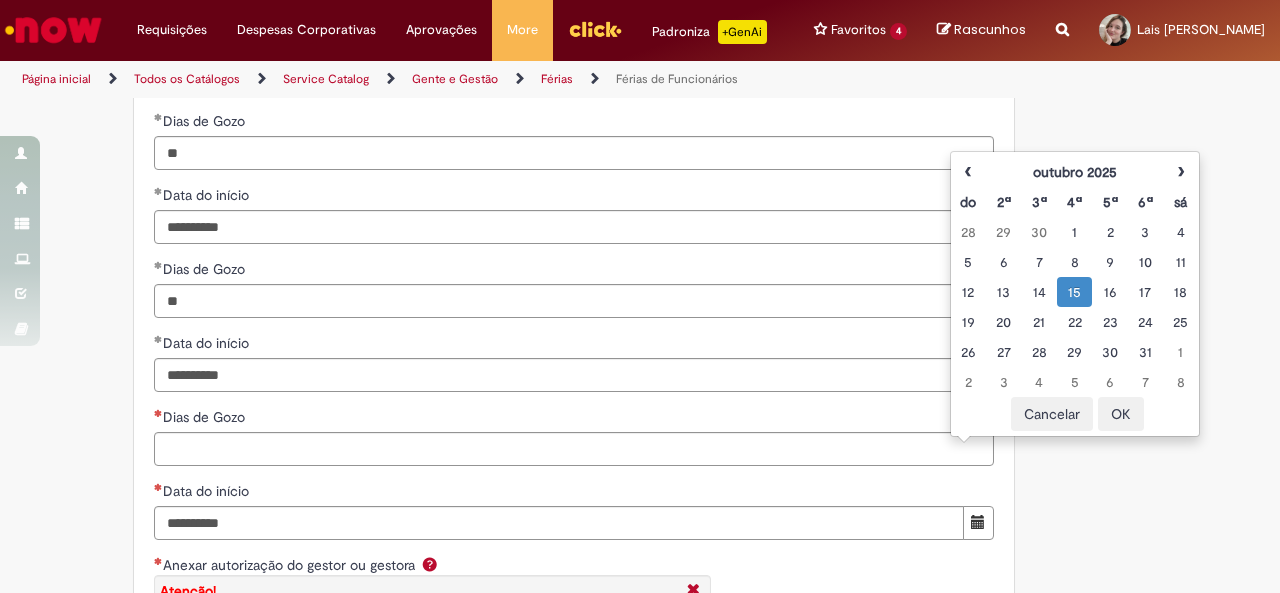 click on "Adicionar a Favoritos
Férias de Funcionários
Oferta destinada para esclarecimento de dúvidas e inclusões/exceções/cancelamentos de férias por exceções.
Utilize esta oferta:
Para ajustar, cancelar ou incluir férias com menos de 35 dias para o início;
Para fracionar suas férias em 03 períodos (se elegível);
Caso Click apresente alguma instabilidade no serviço de Férias que, mesmo após você abrir um  incidente  (e tiver evidência do número), não for corrigido por completo ou  em tempo de ajustar no próprio sistema;
> Para incluir, alterar ou cancelar Férias dentro do prazo de 35 dias de antecedência, é só acessar  Portal Click  > Você > Férias; > Para acessar a Diretriz de Férias, basta  clicar aqui
> Ficou com dúvidas sobre Férias via Termo? É só acessar a   FAQ – Fluxo de alteração de férias por exceção no Click Dúvidas Trabalhistas ." at bounding box center (640, -530) 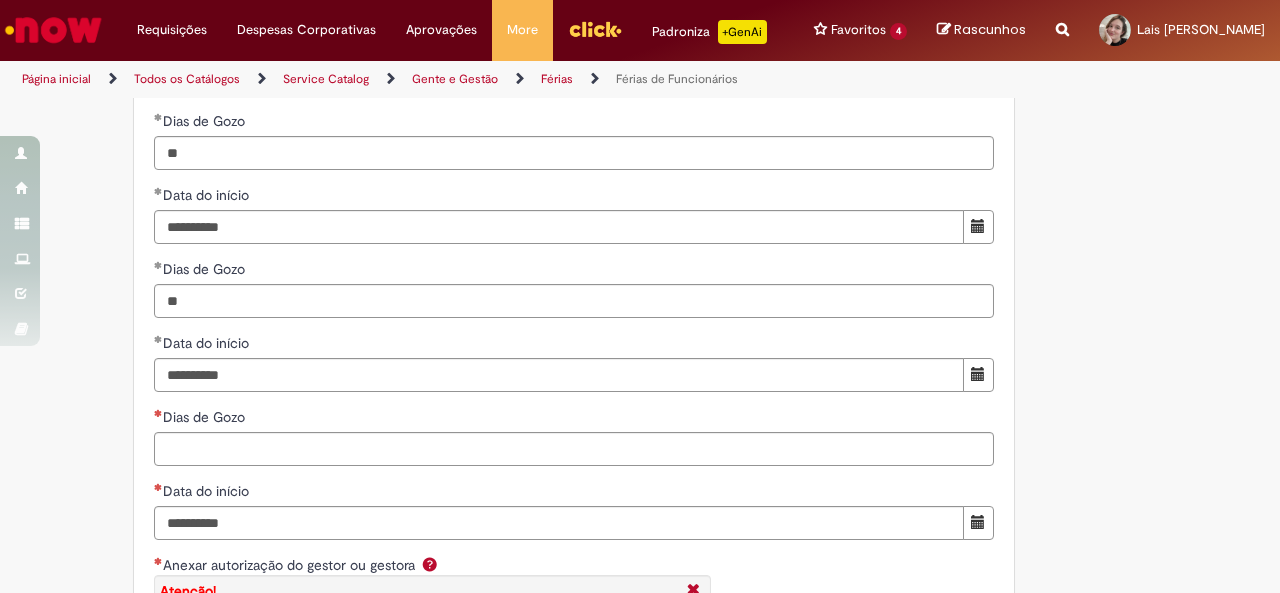 scroll, scrollTop: 2600, scrollLeft: 0, axis: vertical 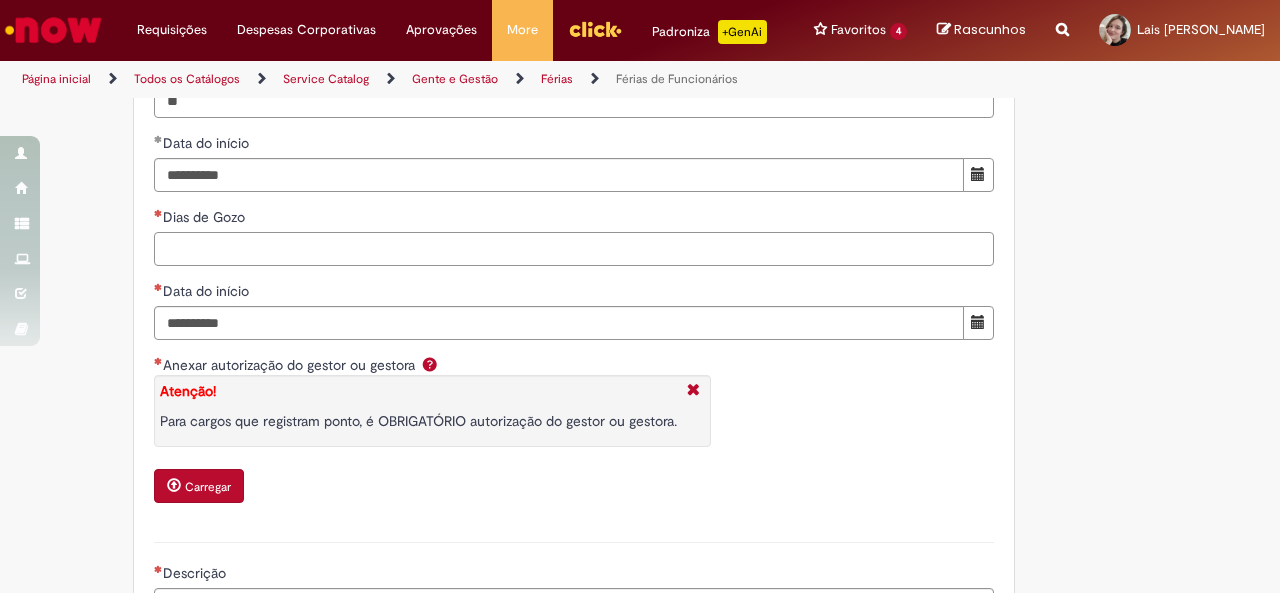 click on "Dias de Gozo" at bounding box center (574, 249) 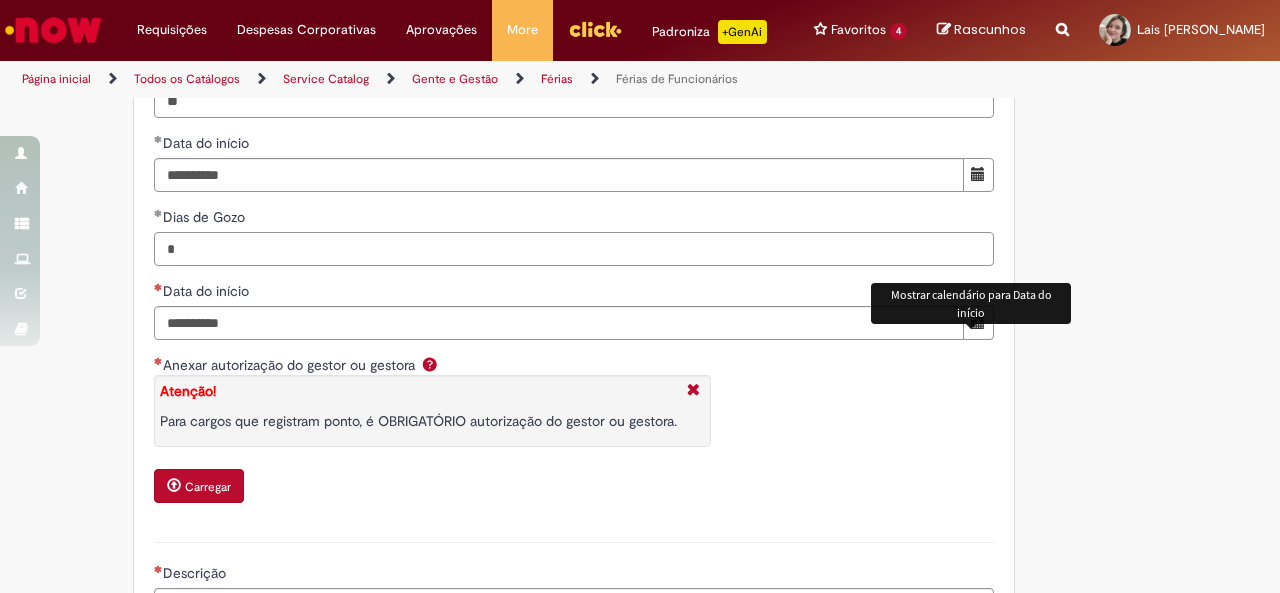 type on "*" 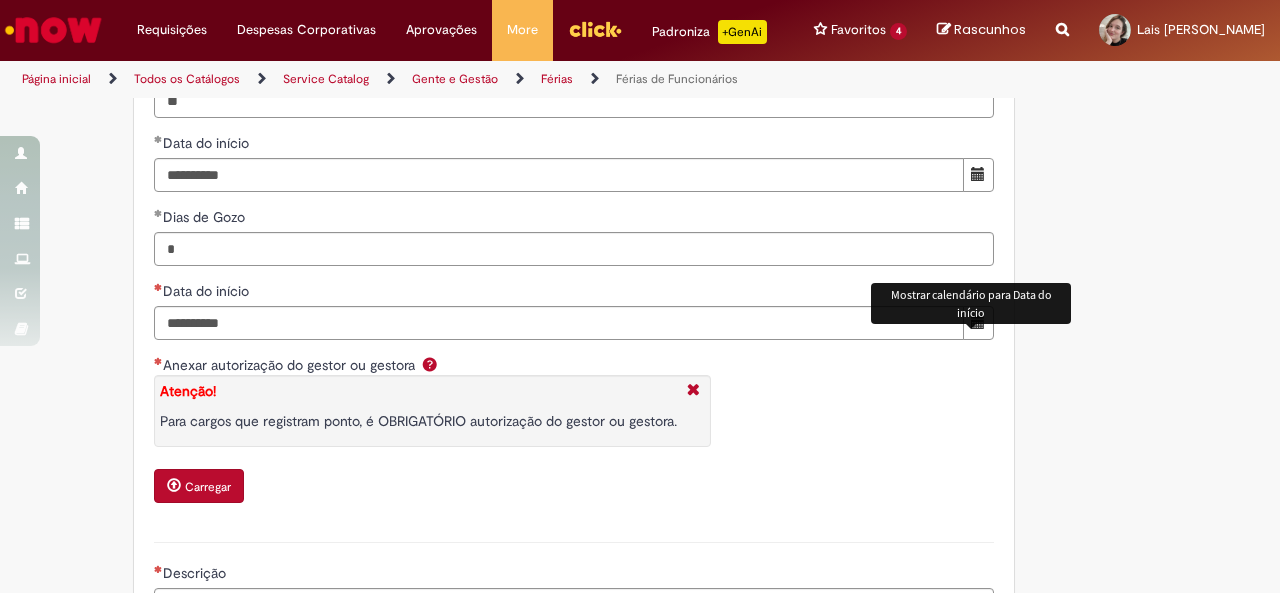 click at bounding box center (978, 322) 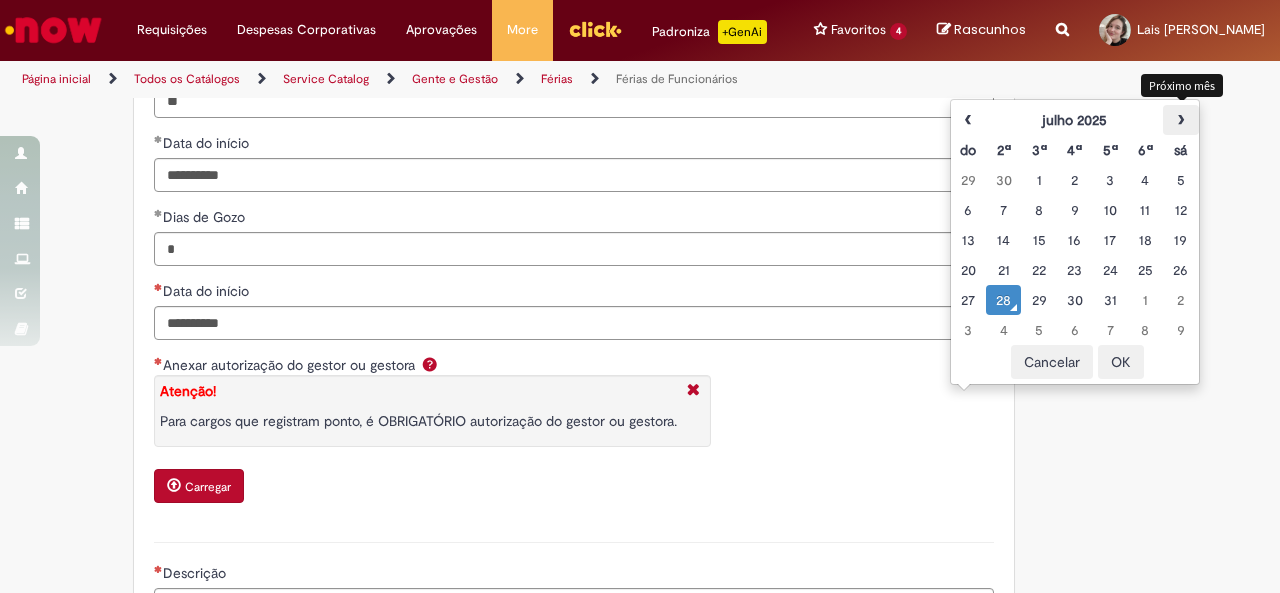 click on "›" at bounding box center (1180, 120) 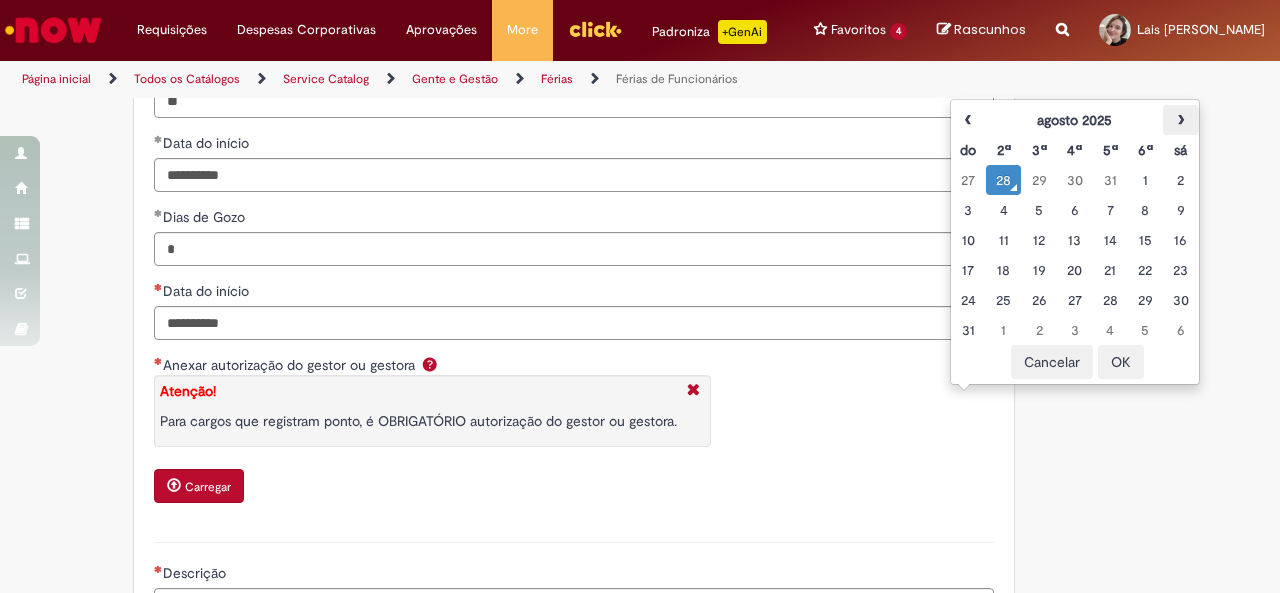 click on "›" at bounding box center [1180, 120] 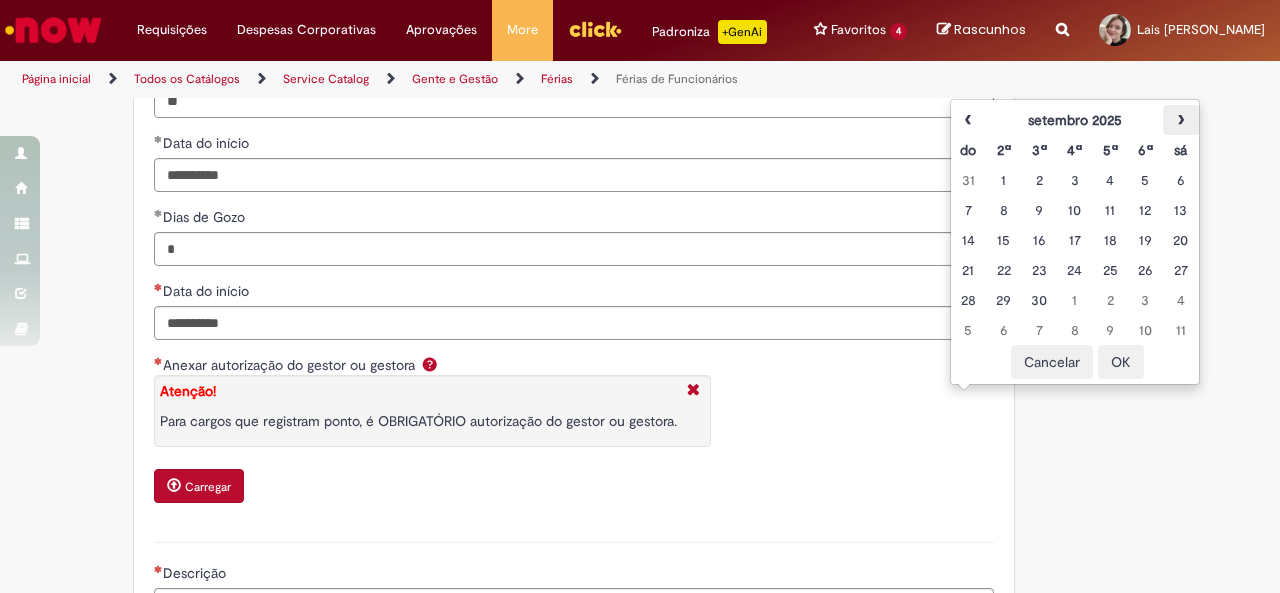 click on "›" at bounding box center (1180, 120) 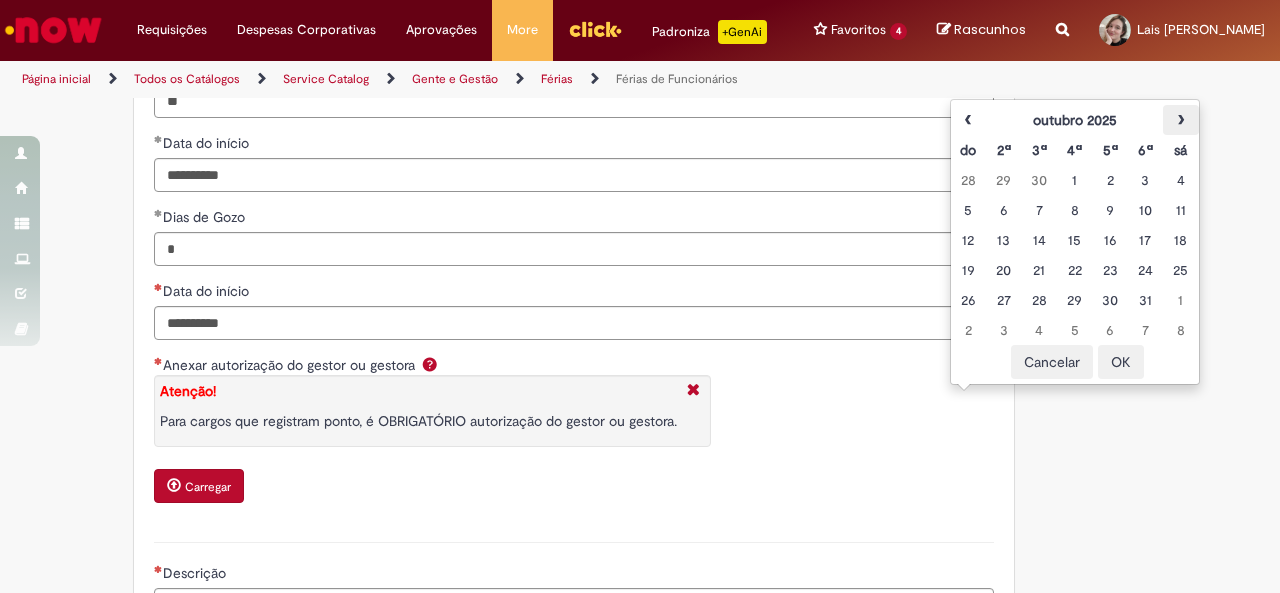 click on "›" at bounding box center [1180, 120] 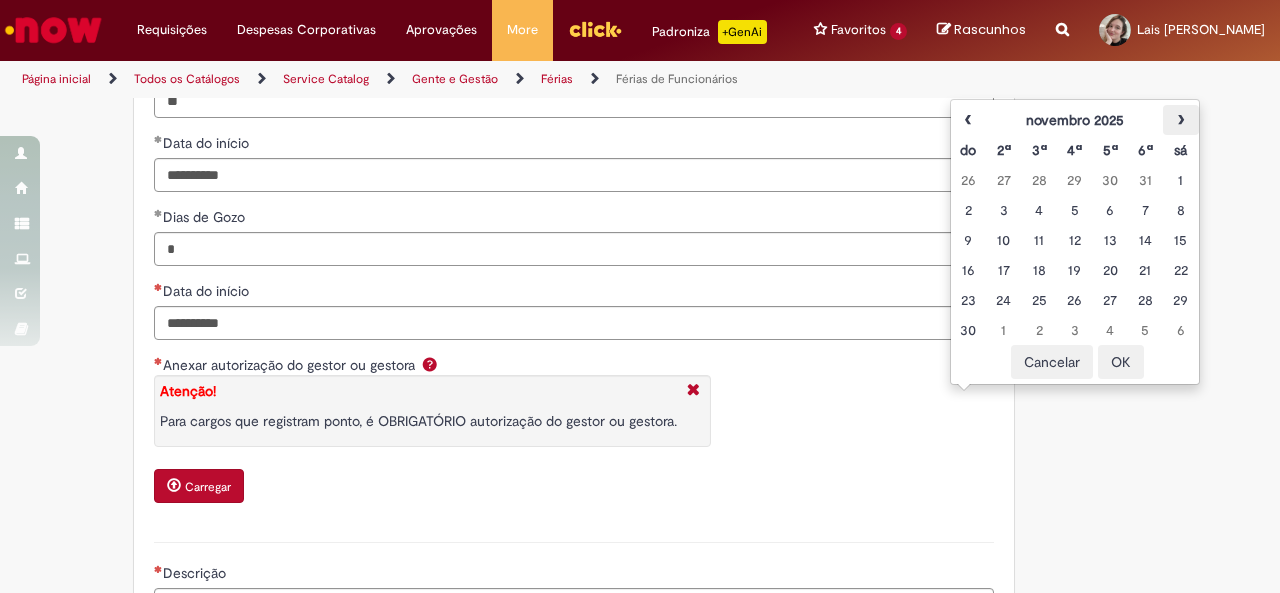 click on "›" at bounding box center (1180, 120) 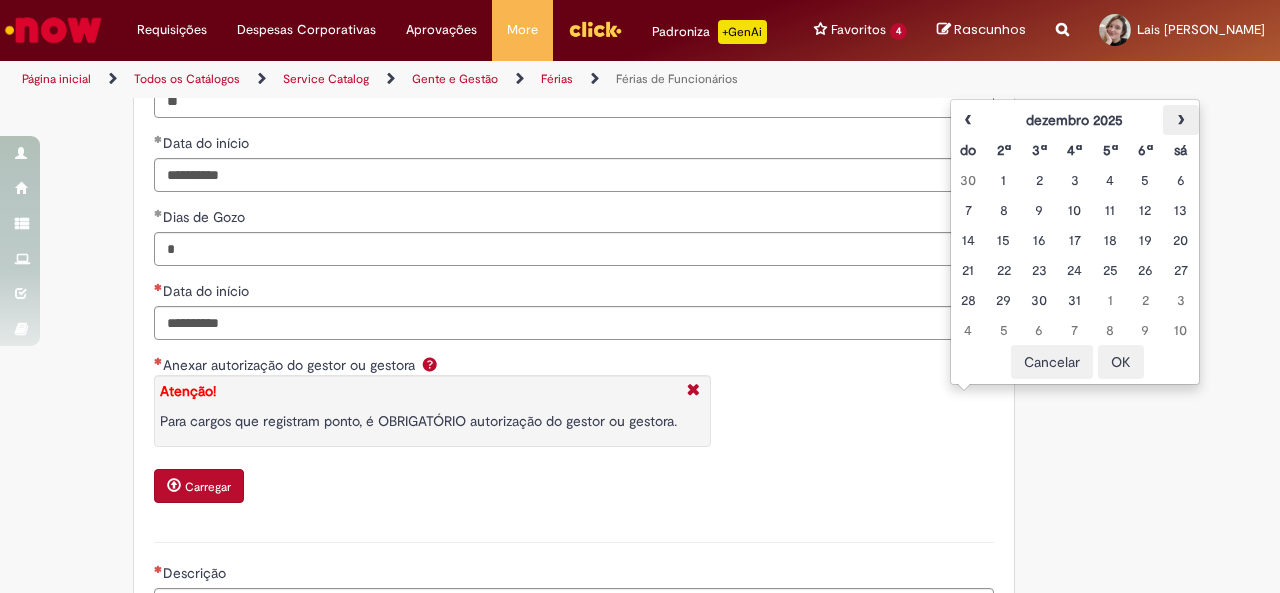 click on "›" at bounding box center [1180, 120] 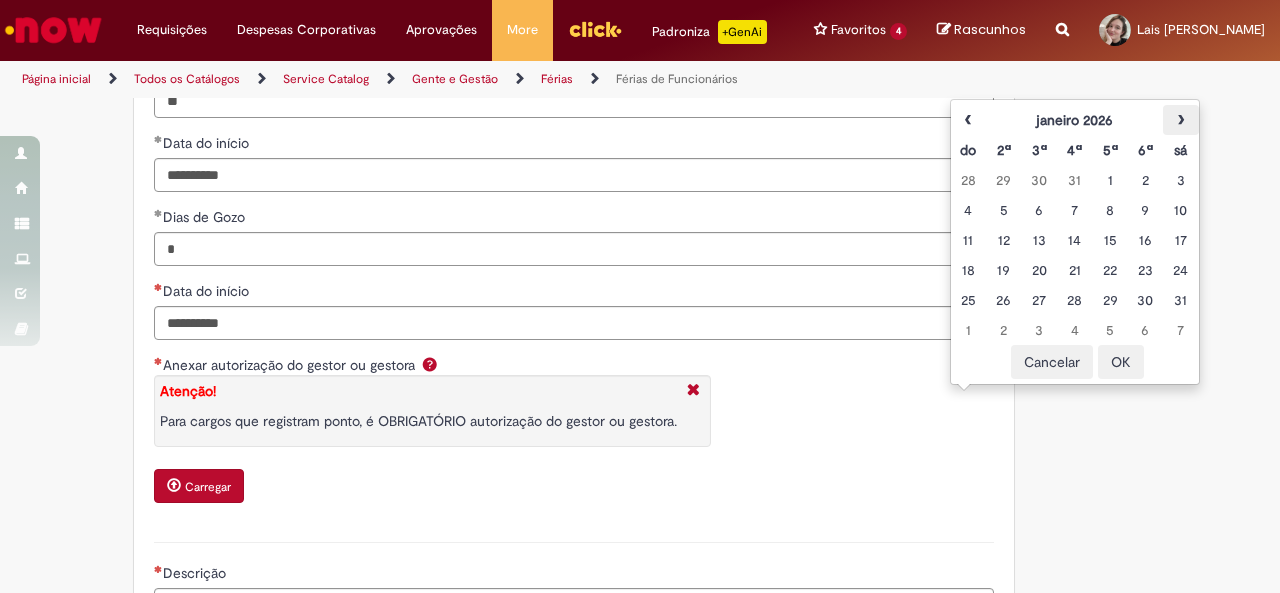 click on "›" at bounding box center (1180, 120) 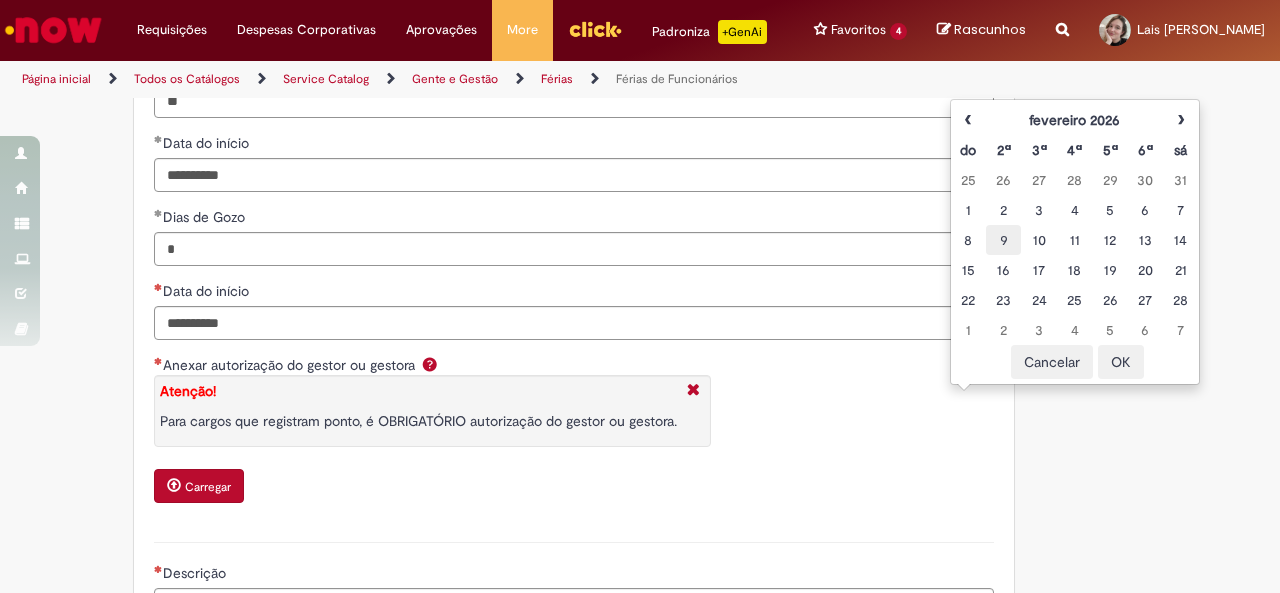 click on "9" at bounding box center (1003, 240) 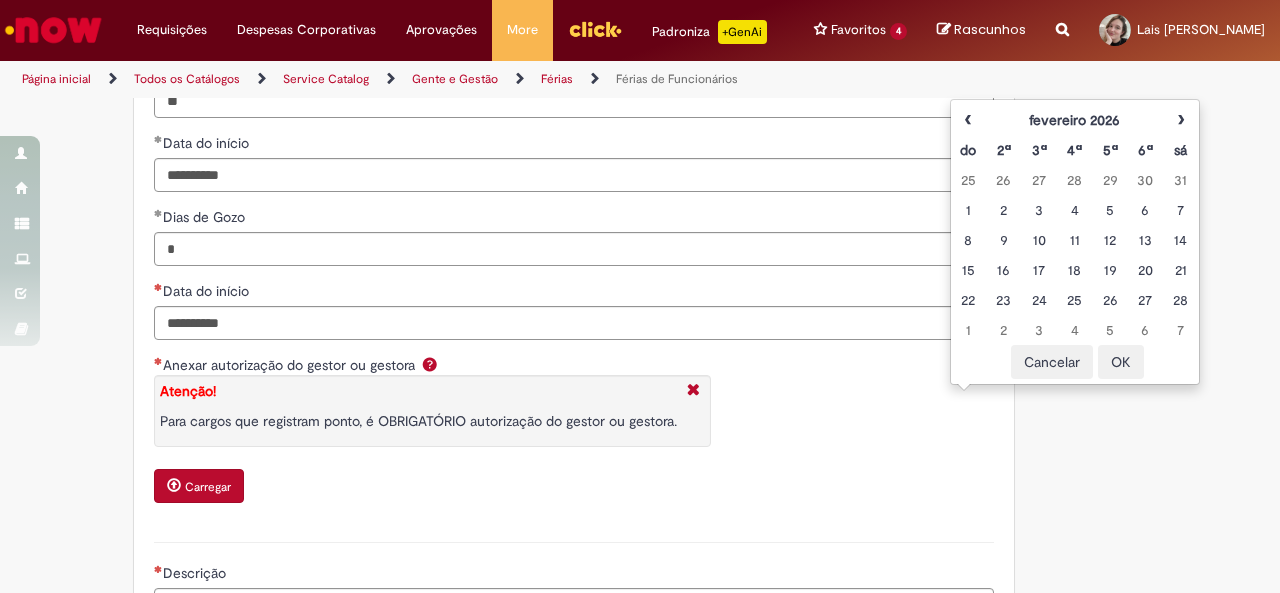 type on "**********" 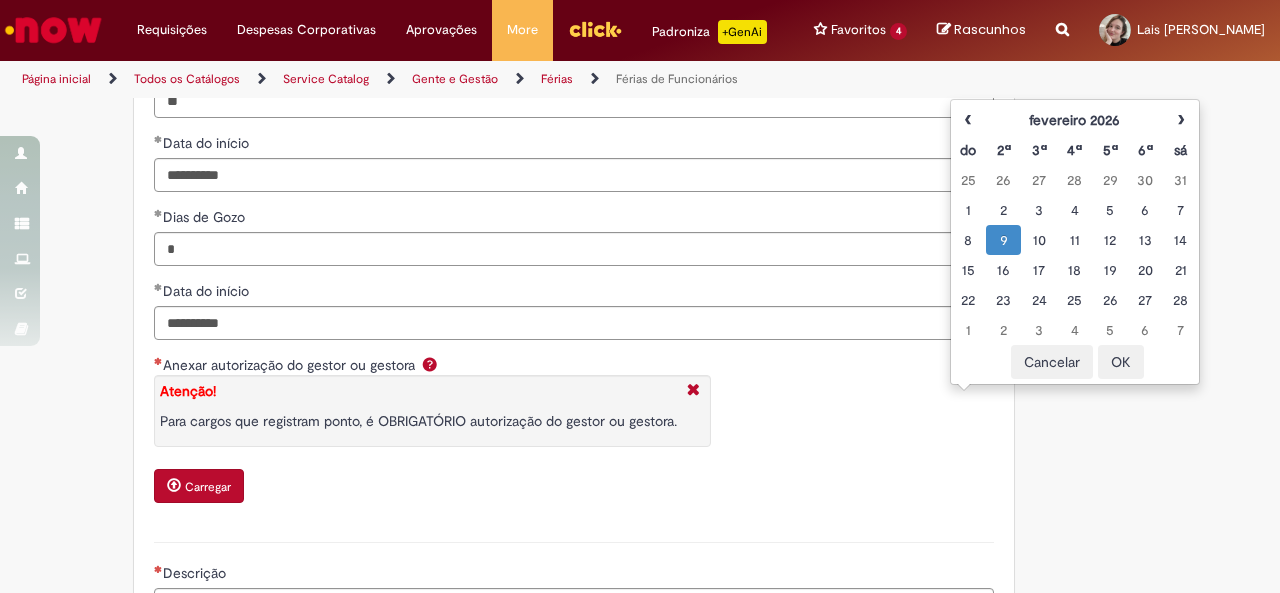 click on "Adicionar a Favoritos
Férias de Funcionários
Oferta destinada para esclarecimento de dúvidas e inclusões/exceções/cancelamentos de férias por exceções.
Utilize esta oferta:
Para ajustar, cancelar ou incluir férias com menos de 35 dias para o início;
Para fracionar suas férias em 03 períodos (se elegível);
Caso Click apresente alguma instabilidade no serviço de Férias que, mesmo após você abrir um  incidente  (e tiver evidência do número), não for corrigido por completo ou  em tempo de ajustar no próprio sistema;
> Para incluir, alterar ou cancelar Férias dentro do prazo de 35 dias de antecedência, é só acessar  Portal Click  > Você > Férias; > Para acessar a Diretriz de Férias, basta  clicar aqui
> Ficou com dúvidas sobre Férias via Termo? É só acessar a   FAQ – Fluxo de alteração de férias por exceção no Click Dúvidas Trabalhistas ." at bounding box center (640, -730) 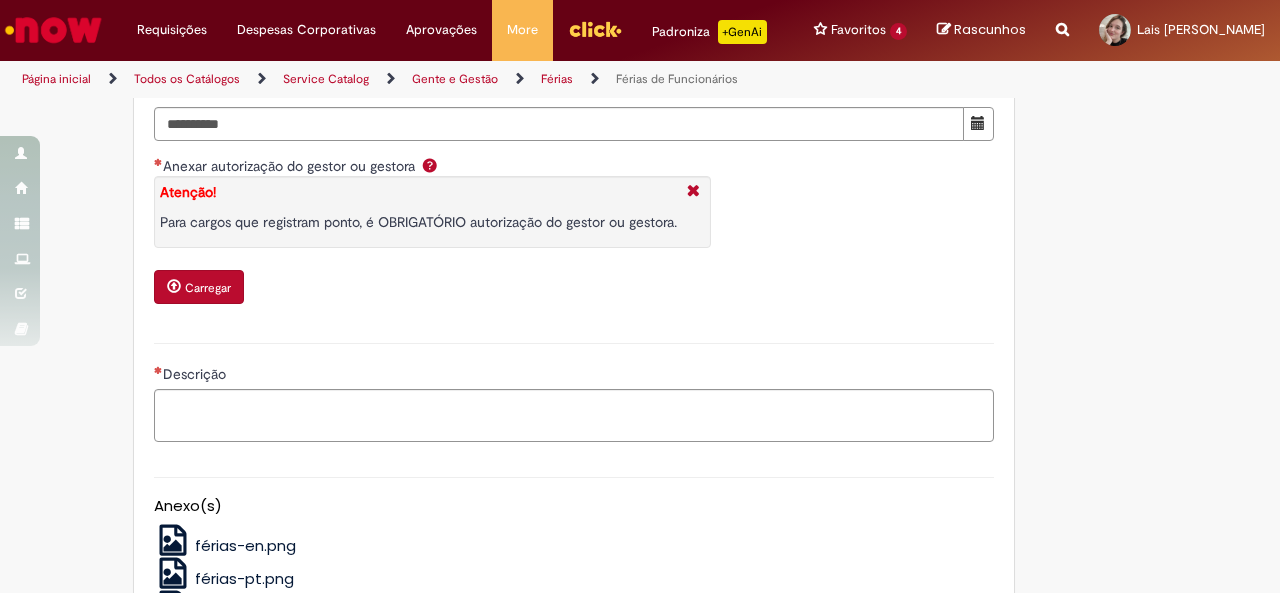 scroll, scrollTop: 2800, scrollLeft: 0, axis: vertical 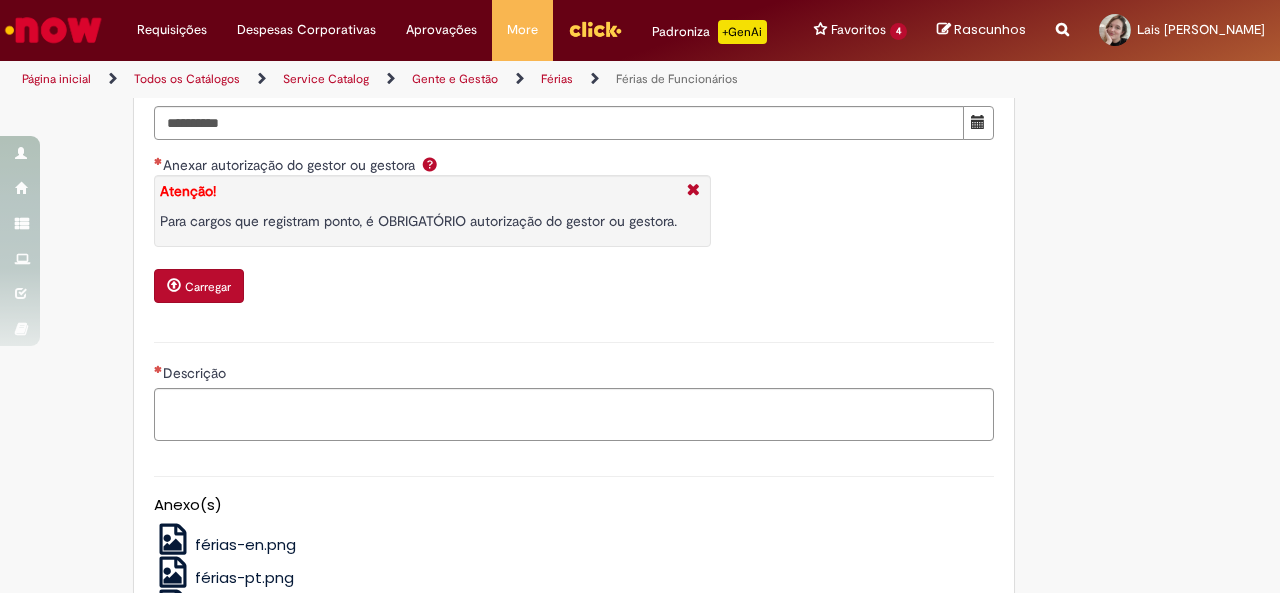 click on "Carregar" at bounding box center [208, 287] 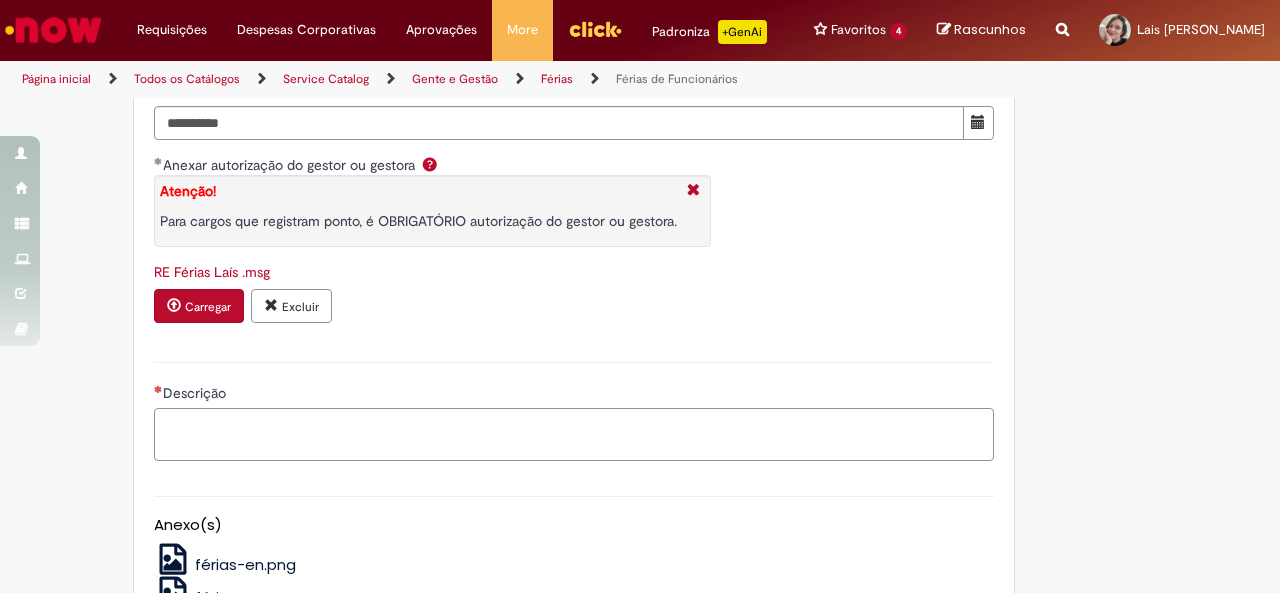 click on "Descrição" at bounding box center [574, 434] 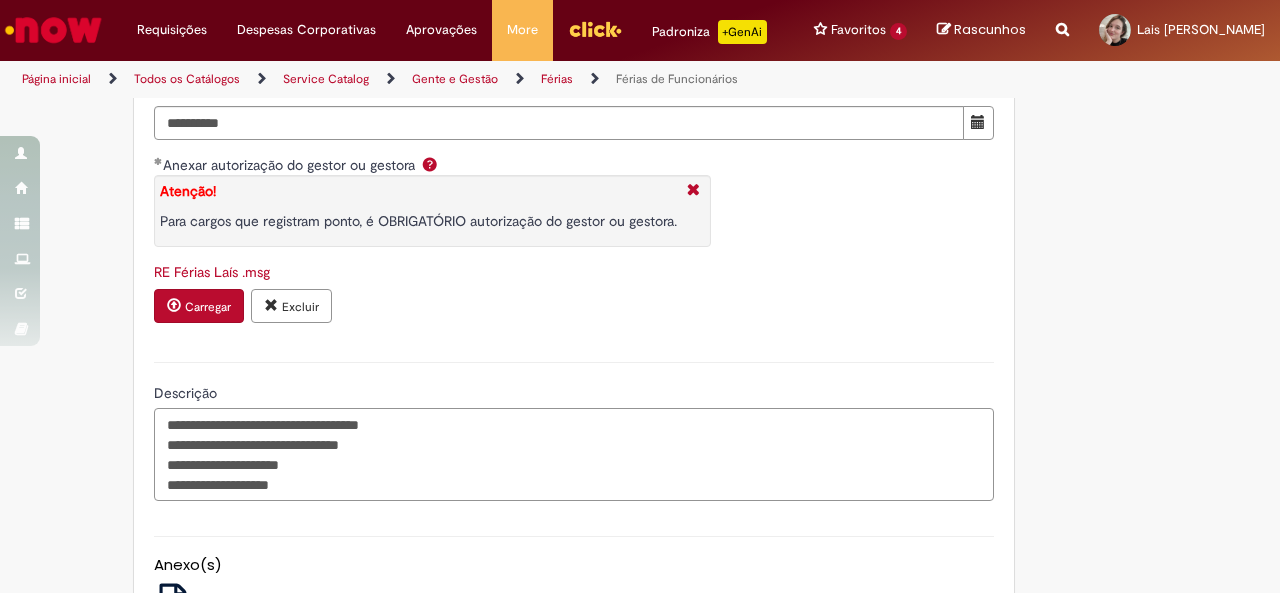 type on "**********" 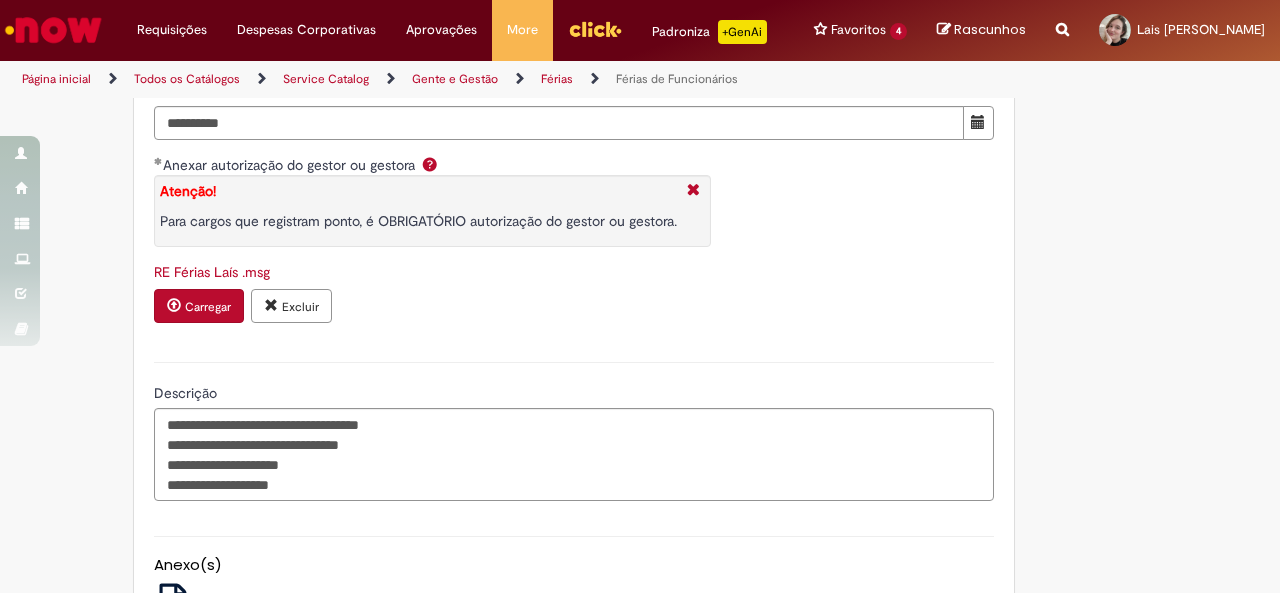 click on "RE Férias Laís .msg
Carregar
Excluir" at bounding box center (574, 294) 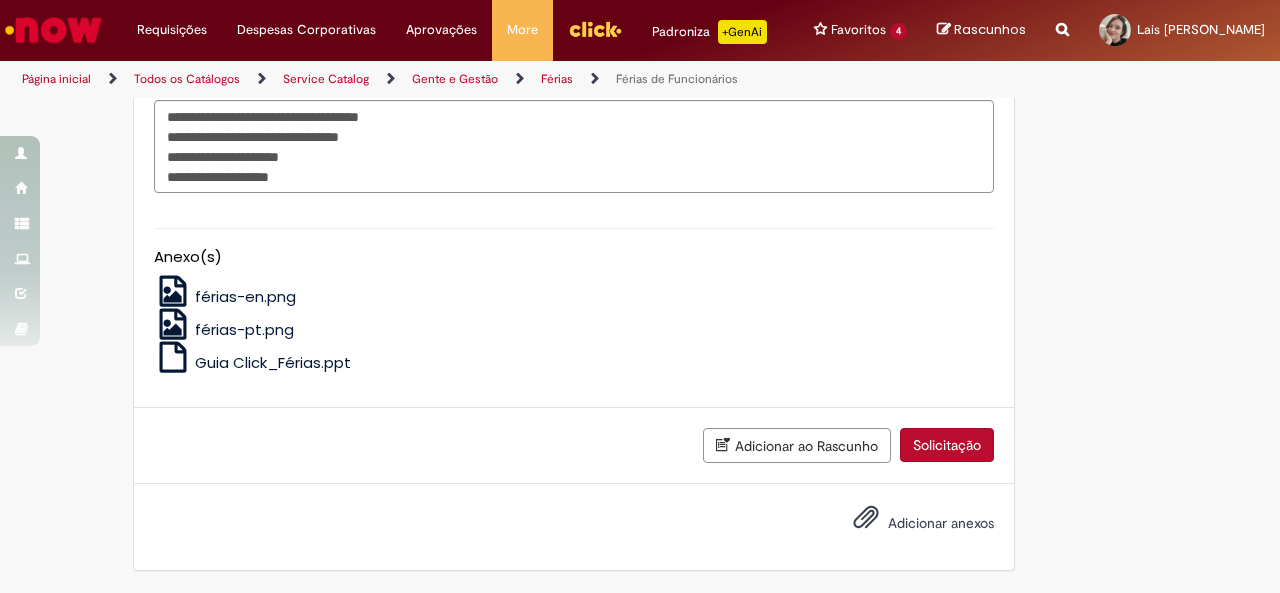 scroll, scrollTop: 3148, scrollLeft: 0, axis: vertical 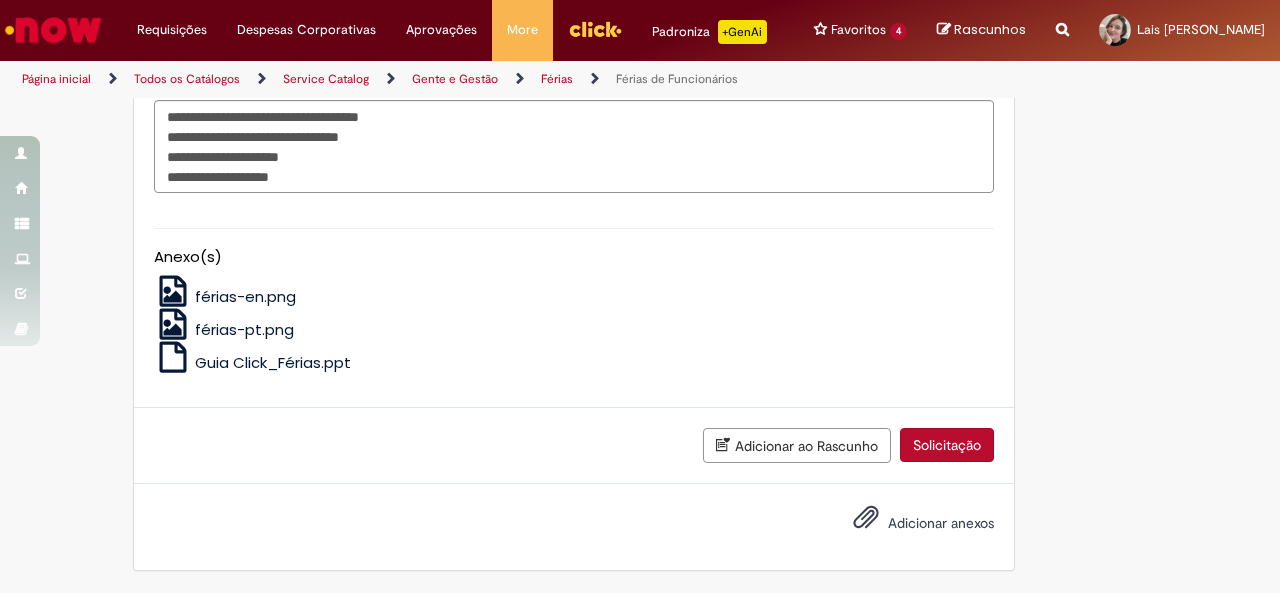 click on "Solicitação" at bounding box center [947, 445] 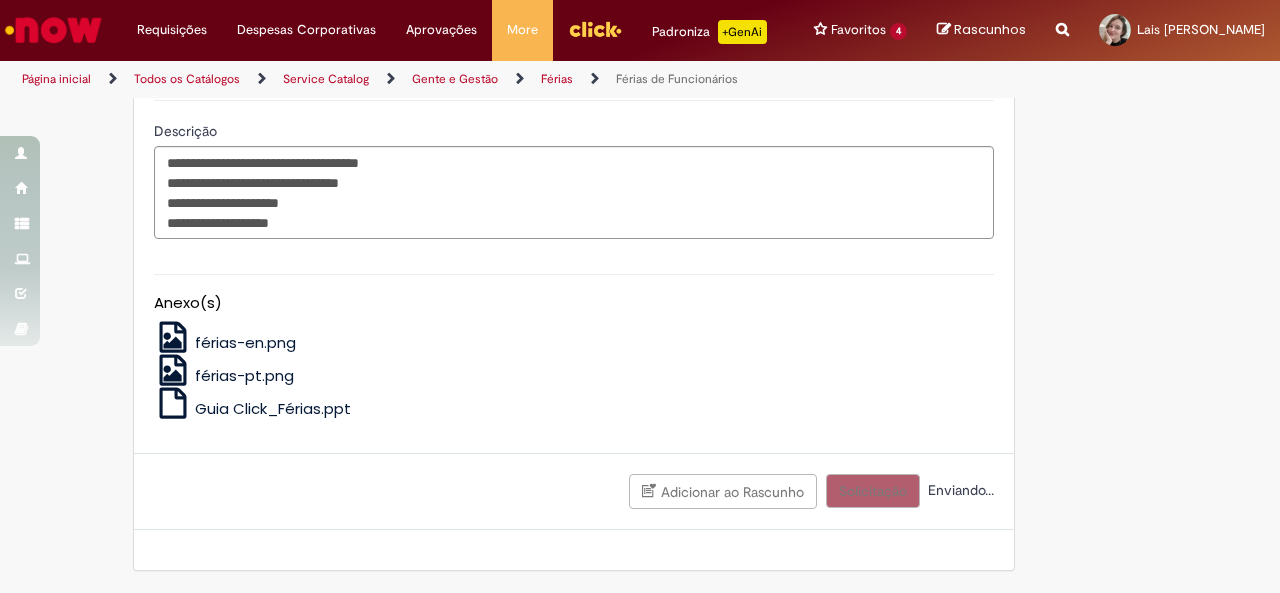 scroll, scrollTop: 3102, scrollLeft: 0, axis: vertical 